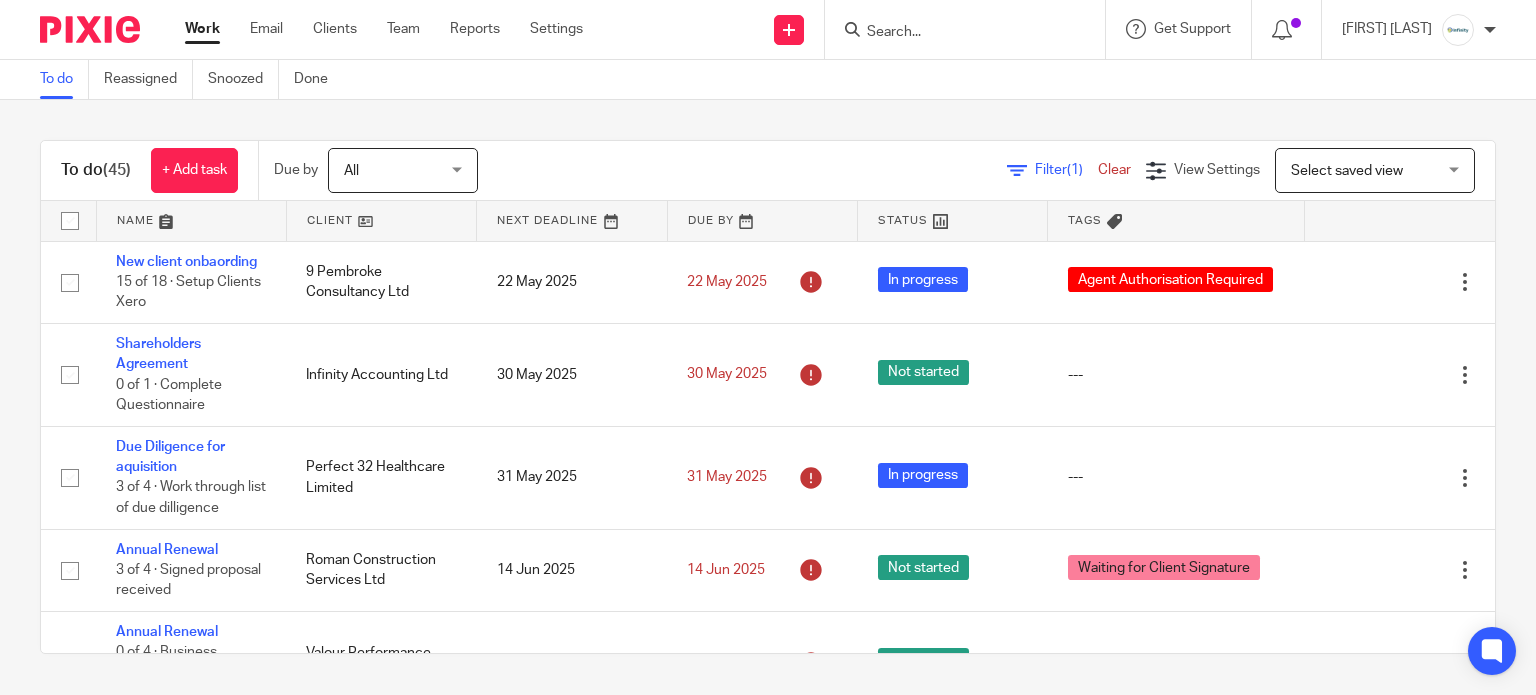 scroll, scrollTop: 0, scrollLeft: 0, axis: both 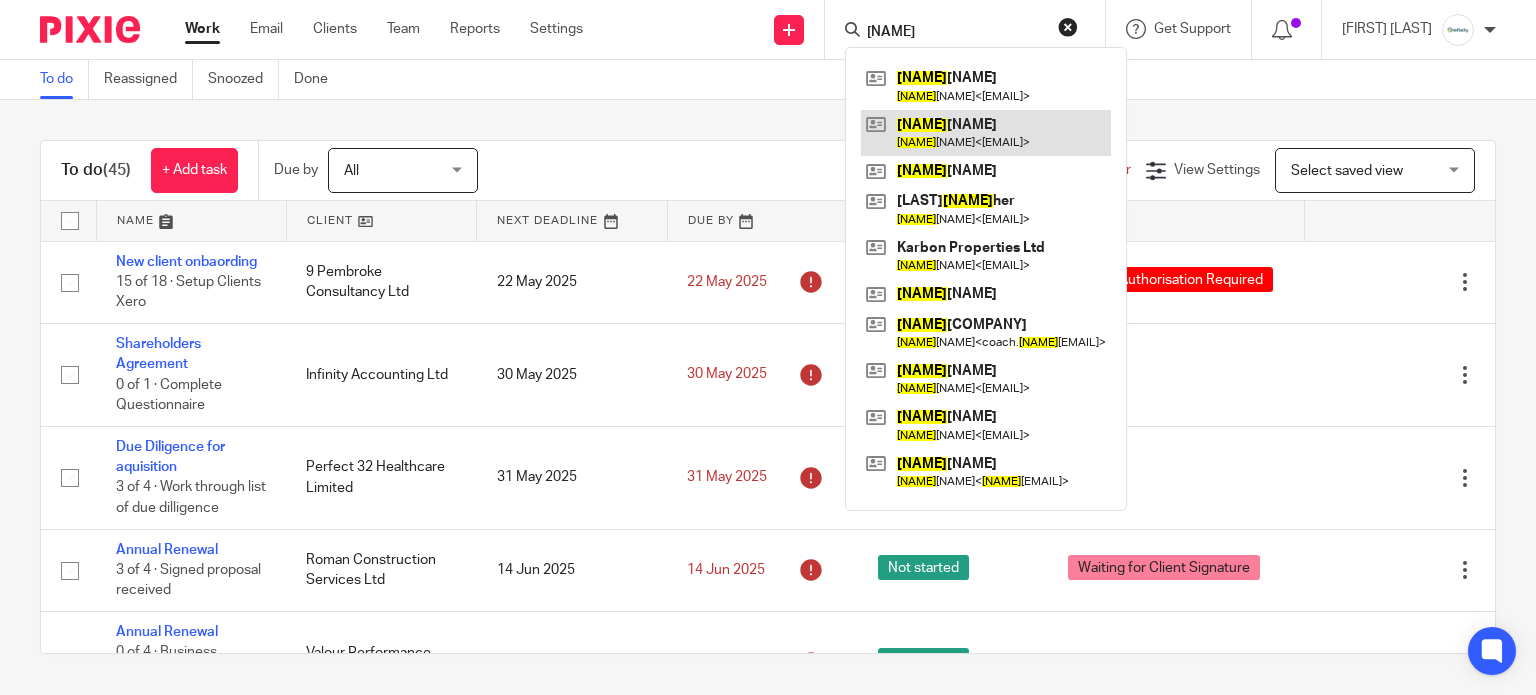 type on "christop" 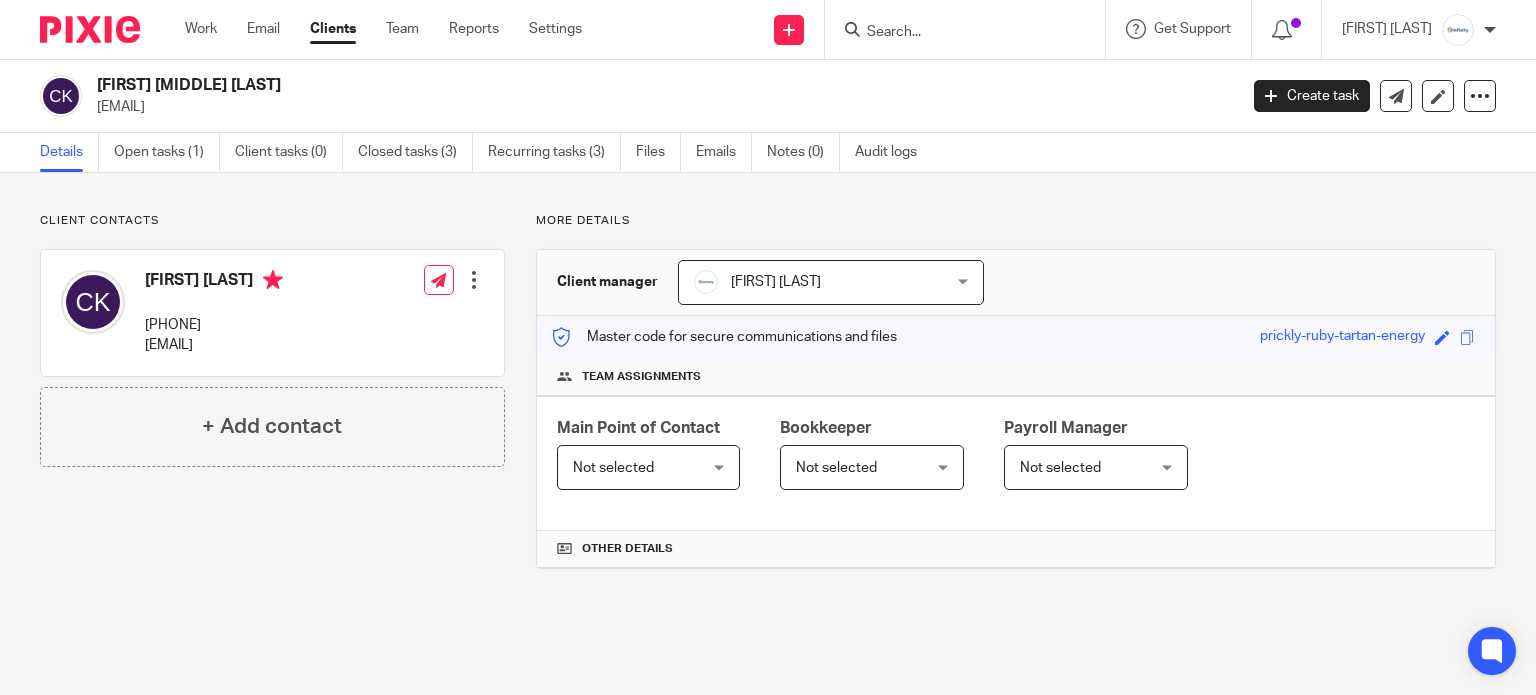 scroll, scrollTop: 0, scrollLeft: 0, axis: both 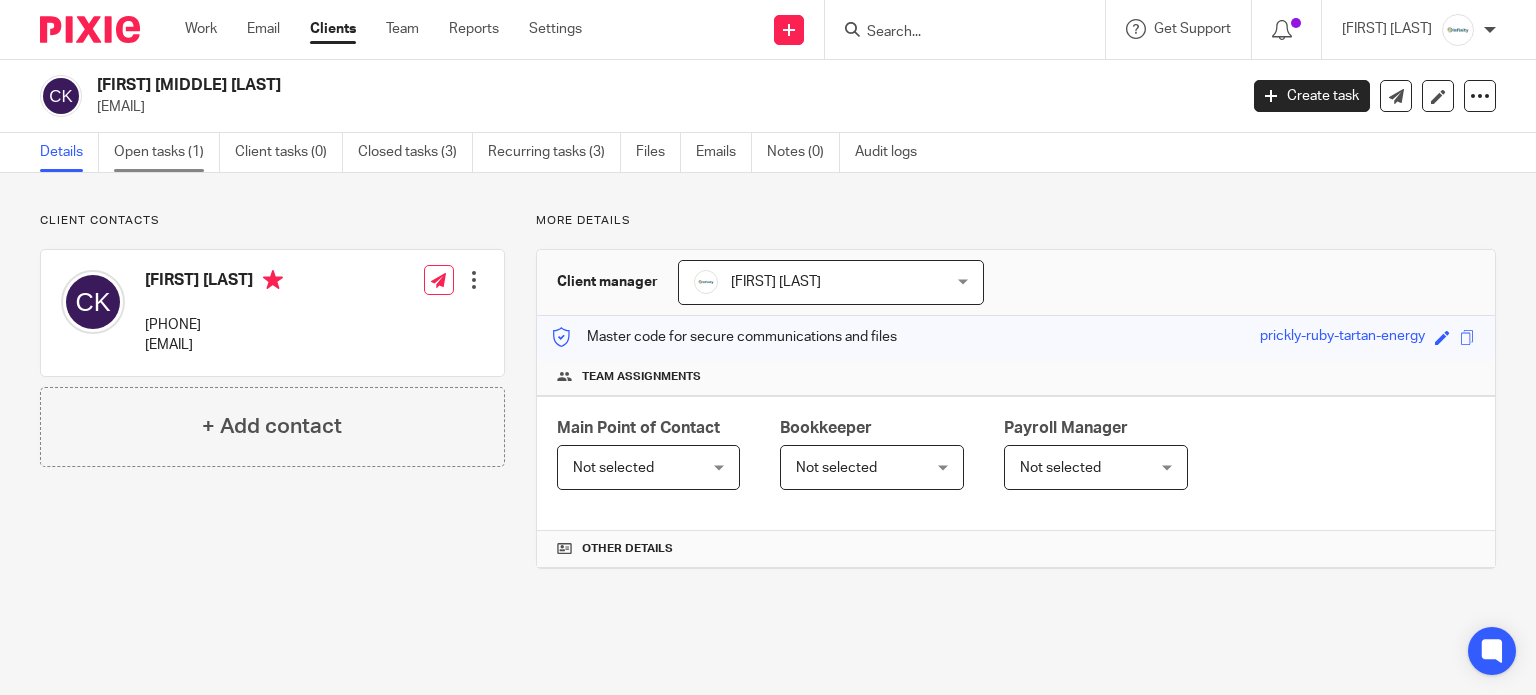 click on "Open tasks (1)" at bounding box center [167, 152] 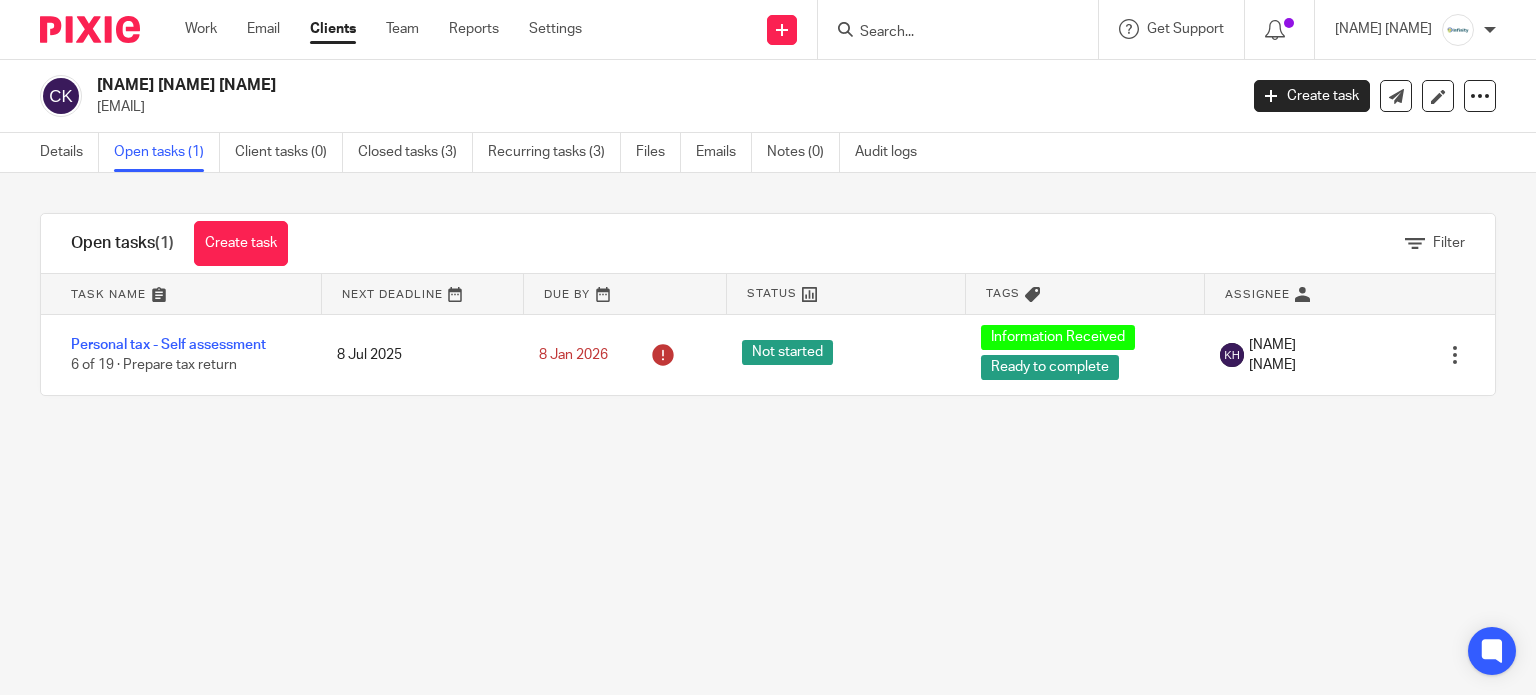 scroll, scrollTop: 0, scrollLeft: 0, axis: both 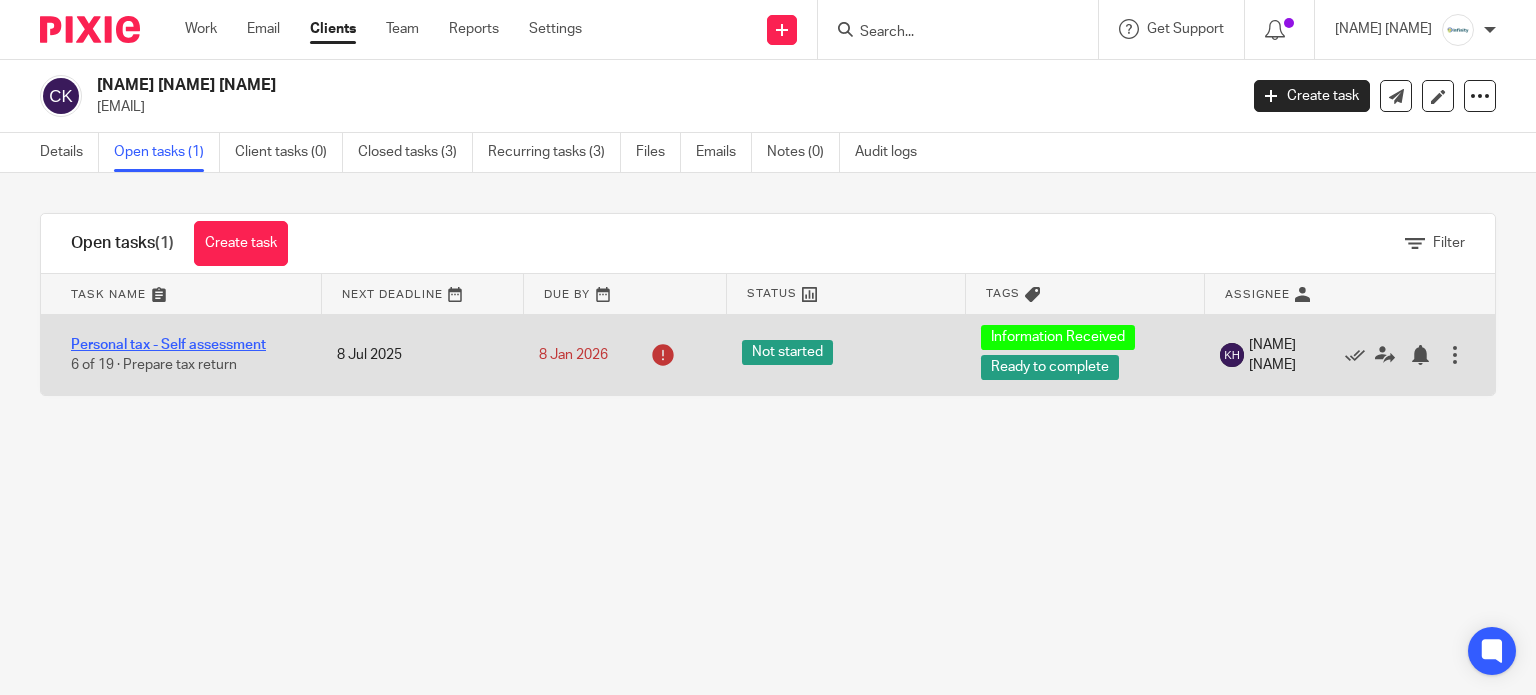 click on "Personal tax - Self assessment" at bounding box center (168, 345) 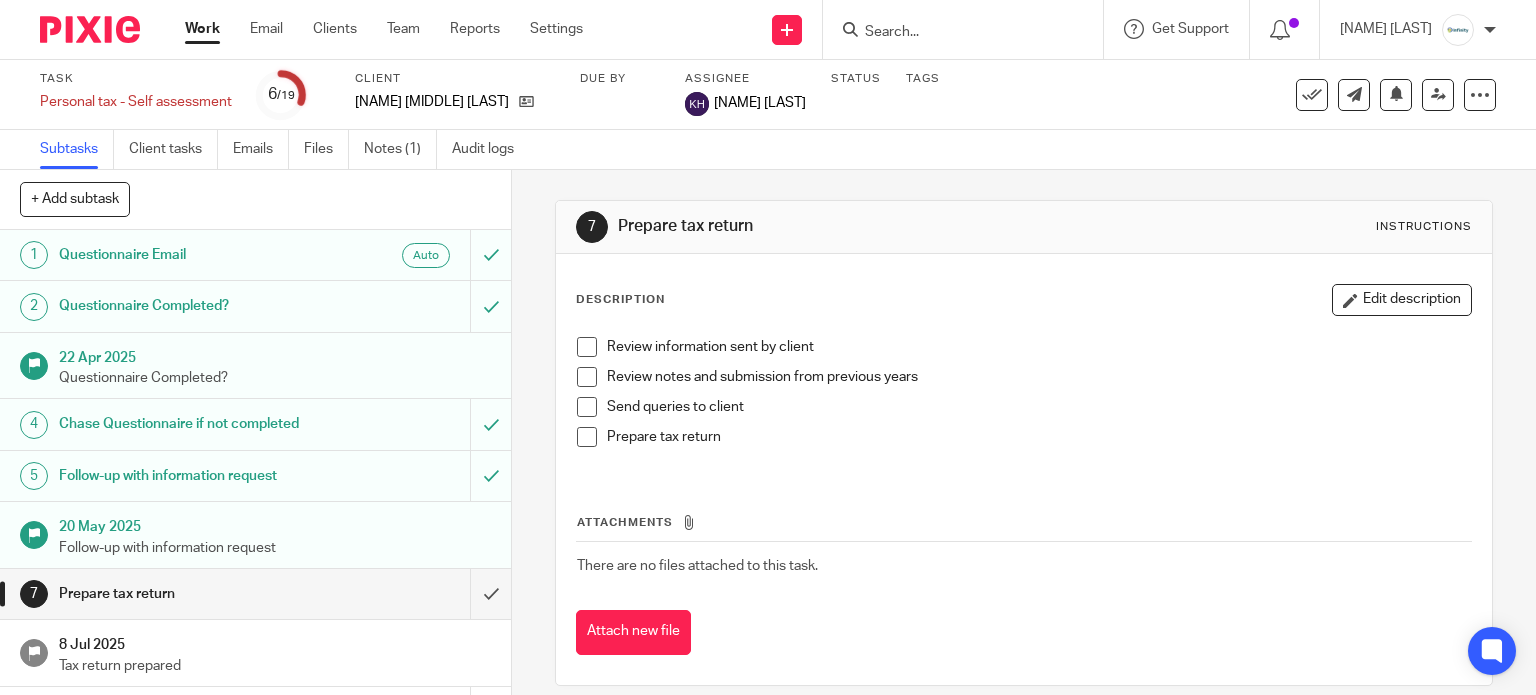 scroll, scrollTop: 0, scrollLeft: 0, axis: both 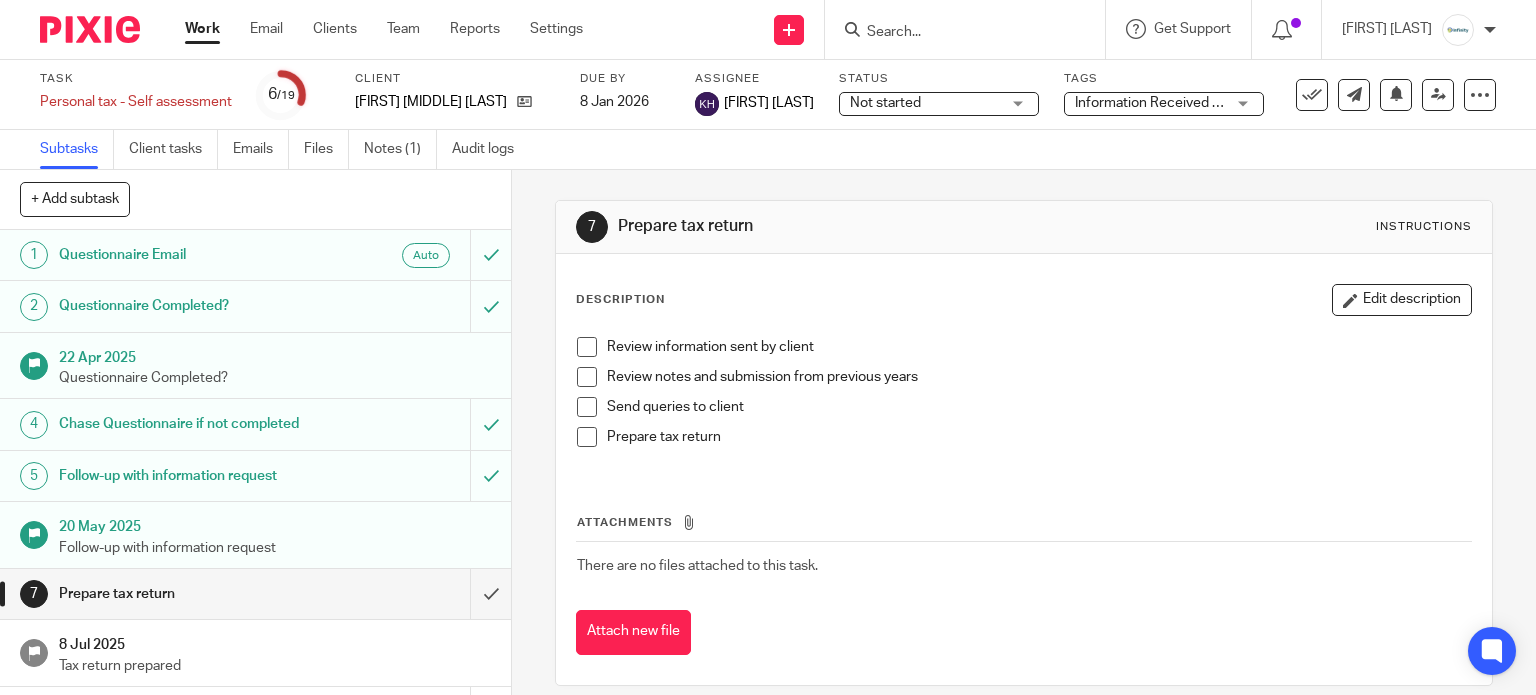 click on "Information Received + 1" at bounding box center [1153, 103] 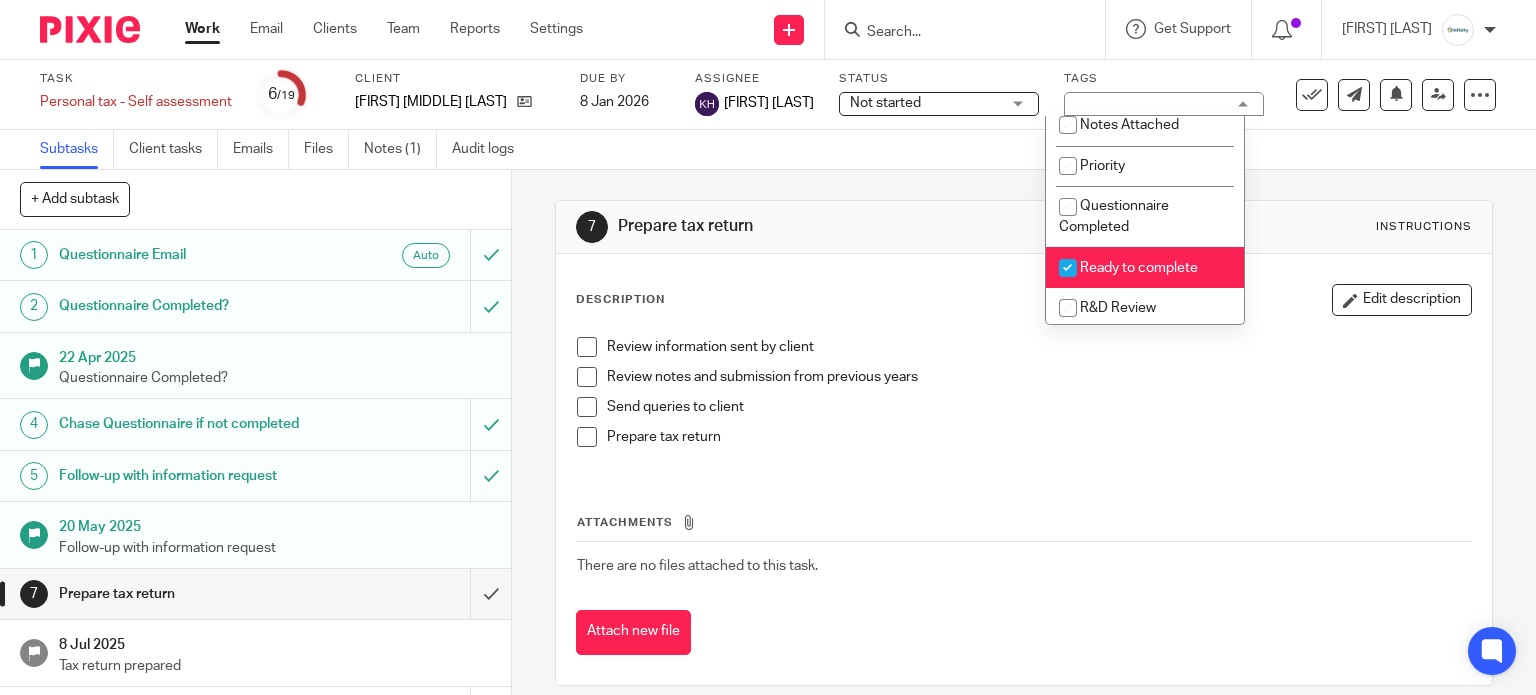 scroll, scrollTop: 400, scrollLeft: 0, axis: vertical 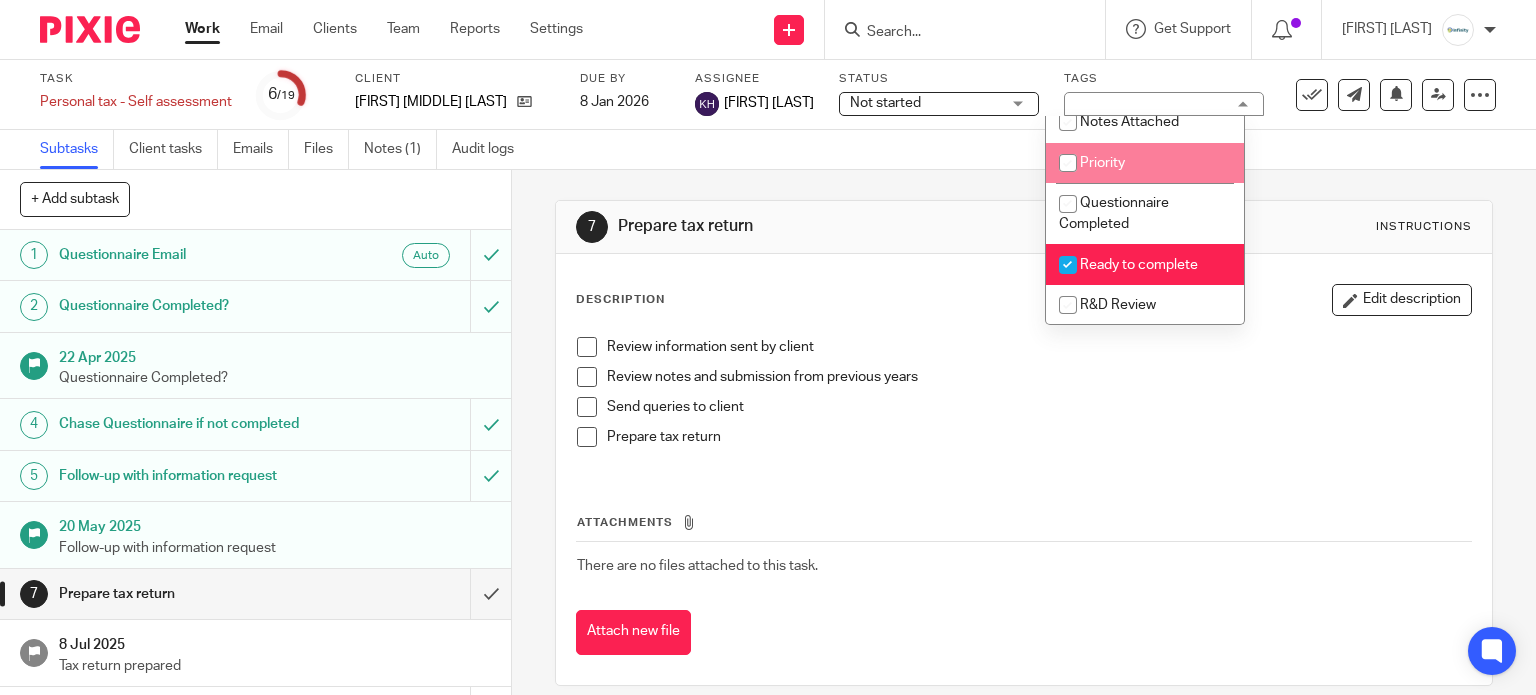 click on "Priority" at bounding box center [1145, 163] 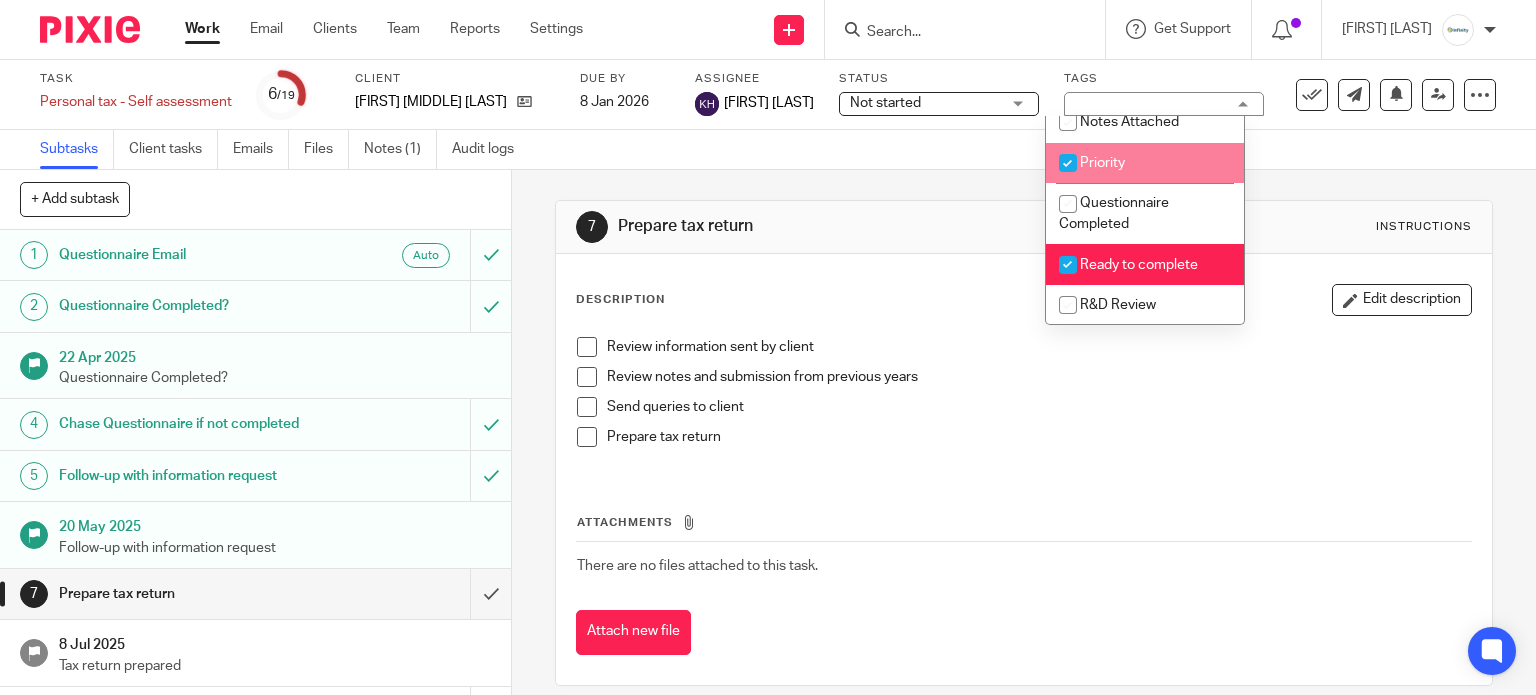 checkbox on "true" 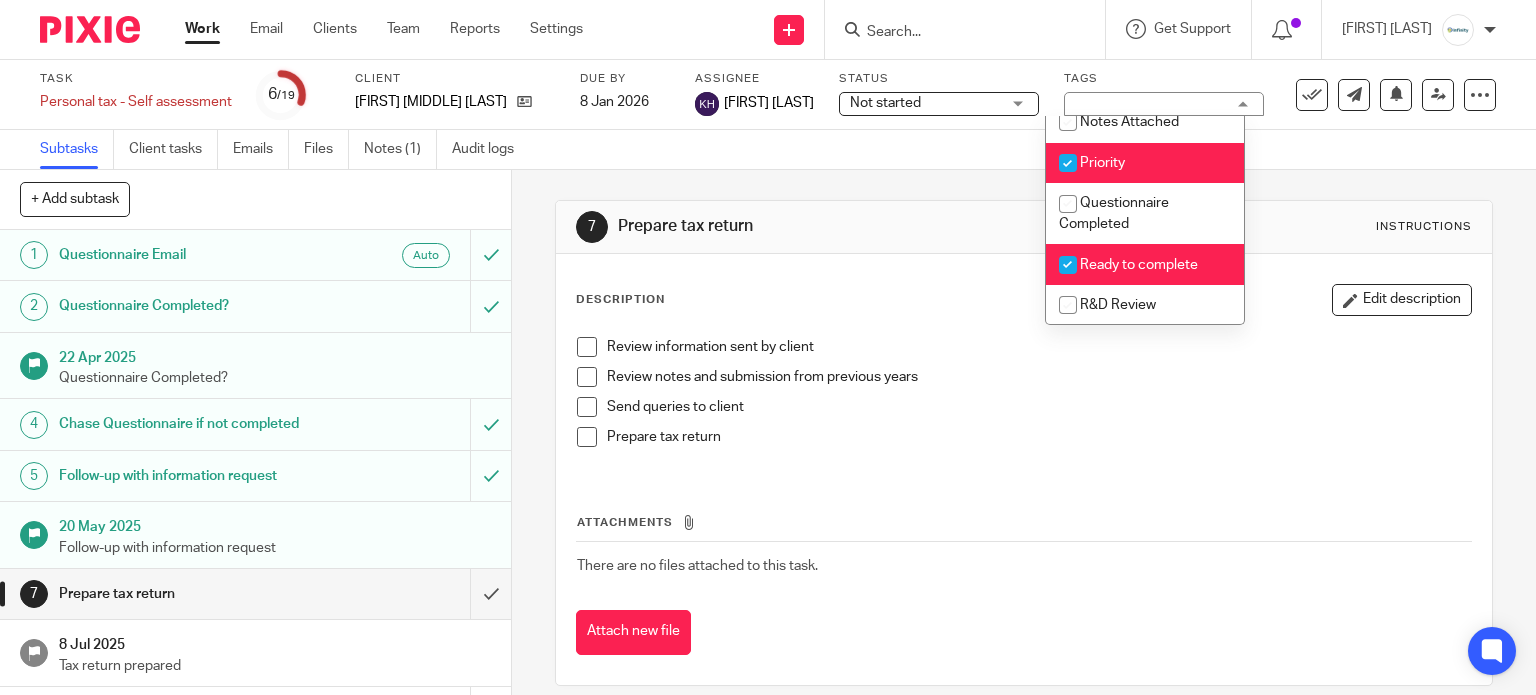 click on "7
Prepare tax return
Instructions
Description
Edit description
Review information sent by client   Review notes and submission from previous years   Send queries to client   Prepare tax return           Attachments     There are no files attached to this task.   Attach new file" at bounding box center (1024, 443) 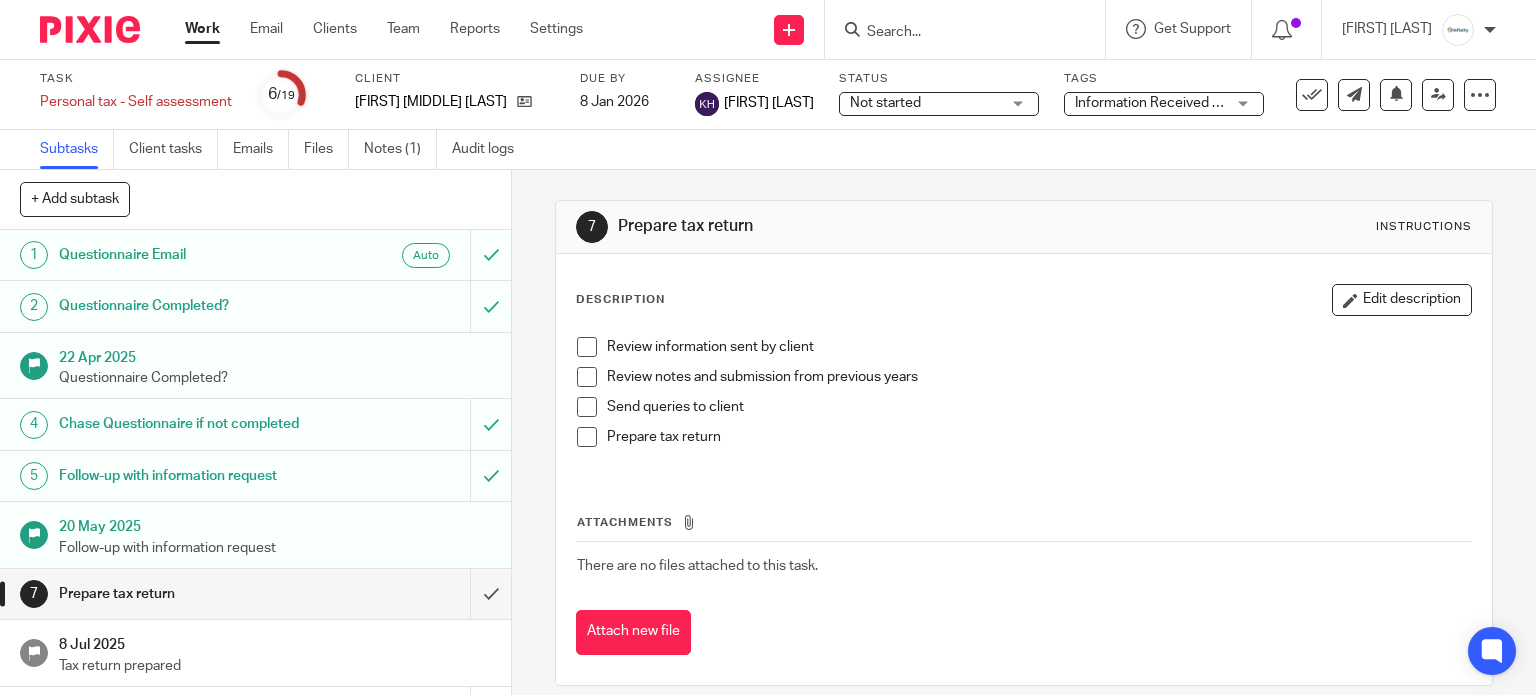 click on "Work" at bounding box center (202, 29) 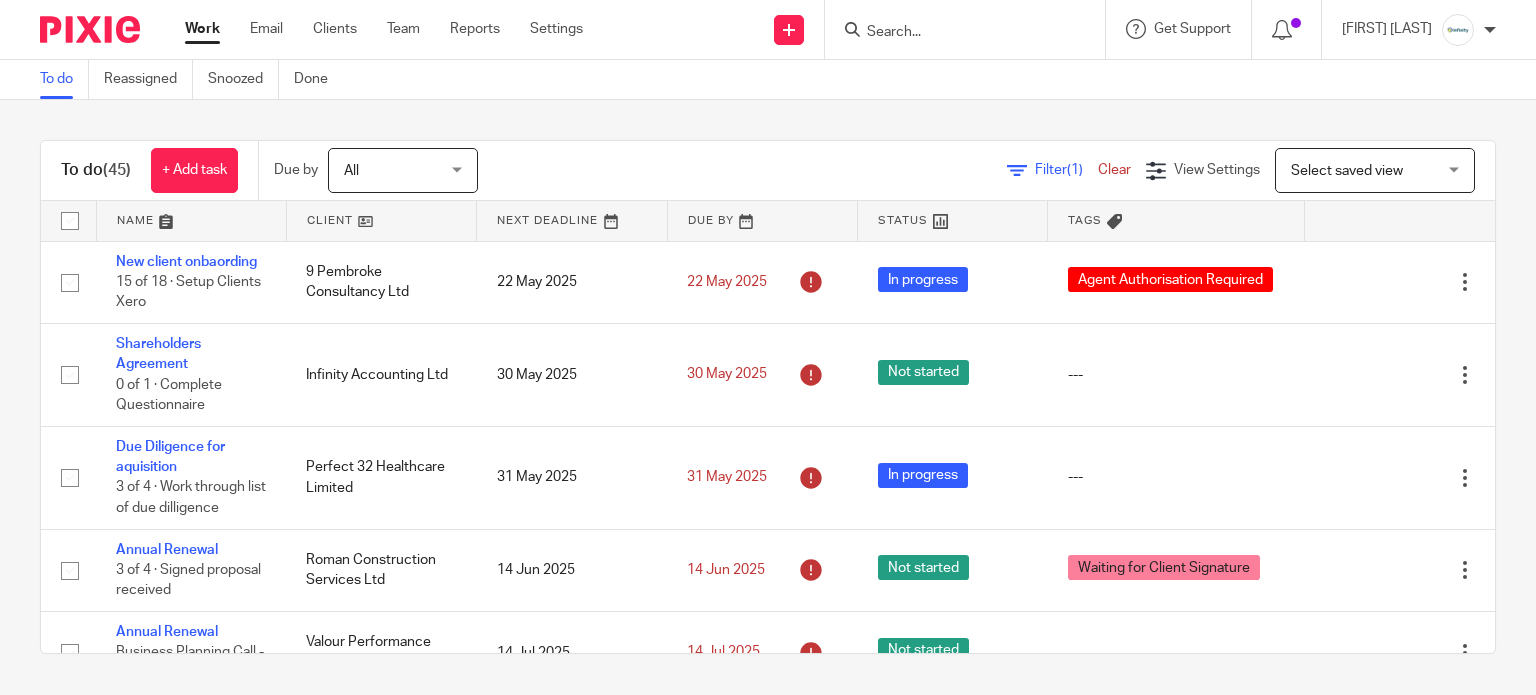 scroll, scrollTop: 0, scrollLeft: 0, axis: both 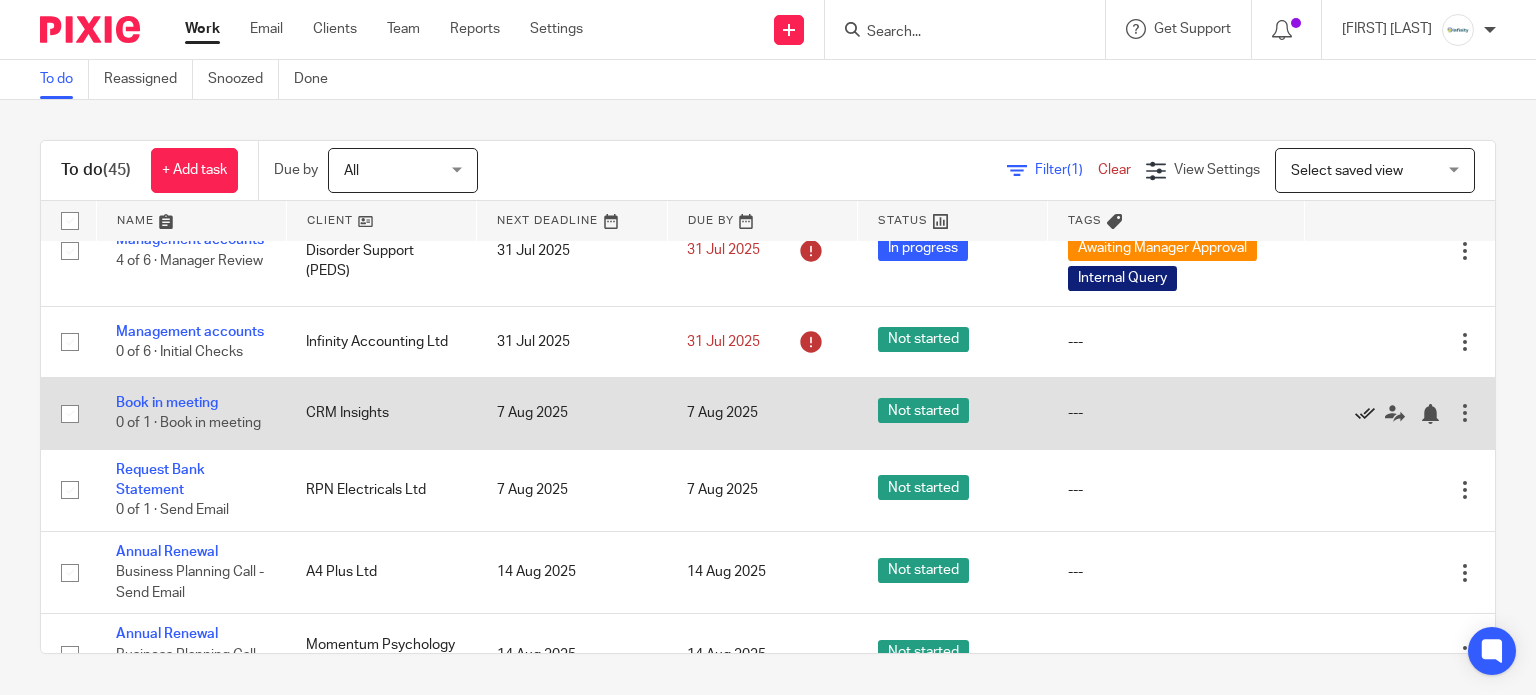 click at bounding box center (1365, 414) 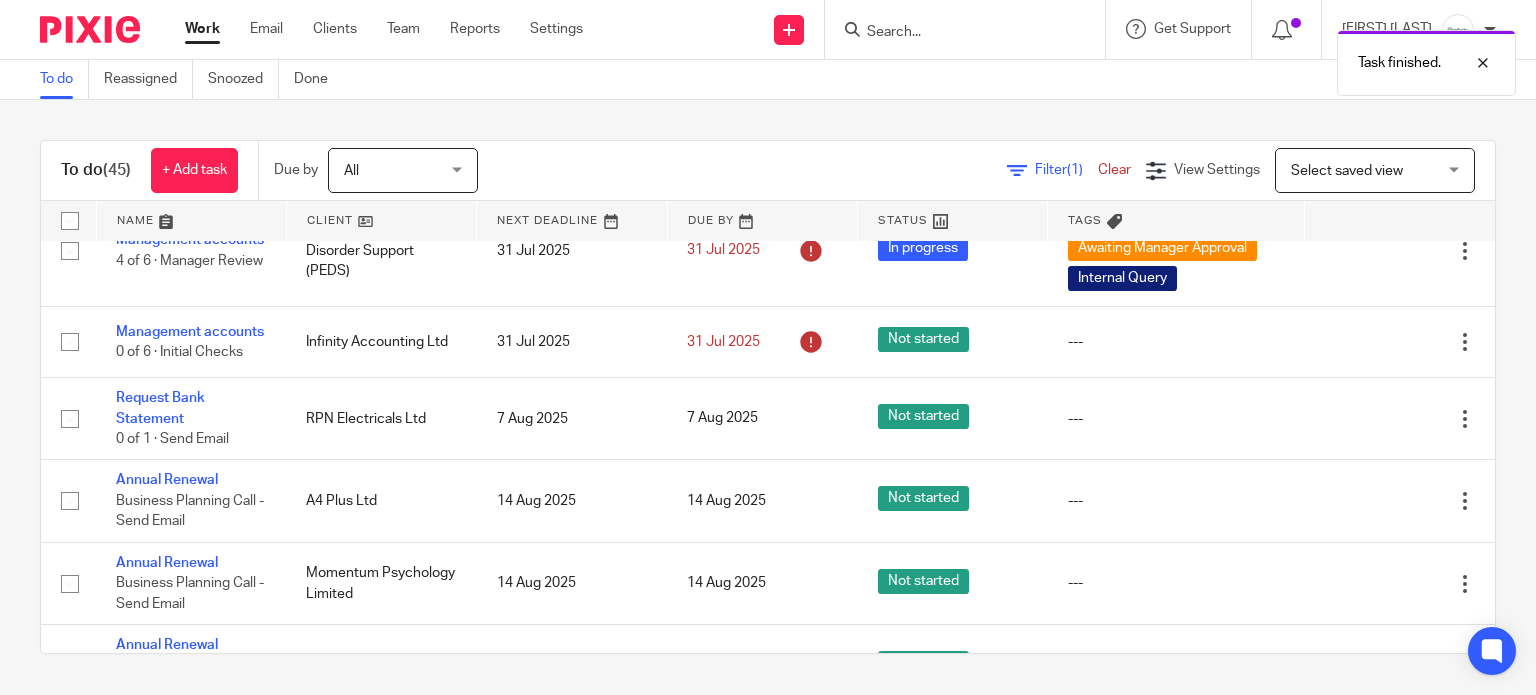 click on "Work" at bounding box center [202, 29] 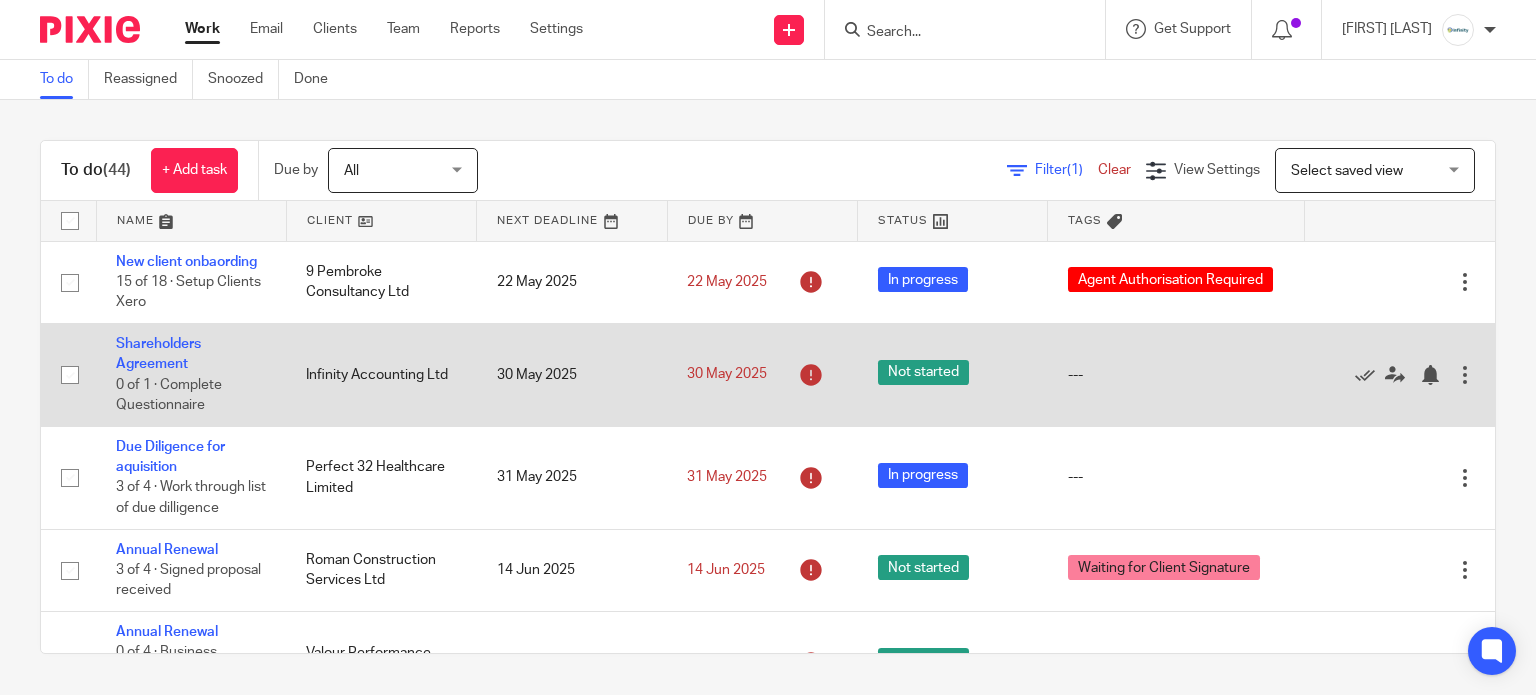 scroll, scrollTop: 0, scrollLeft: 0, axis: both 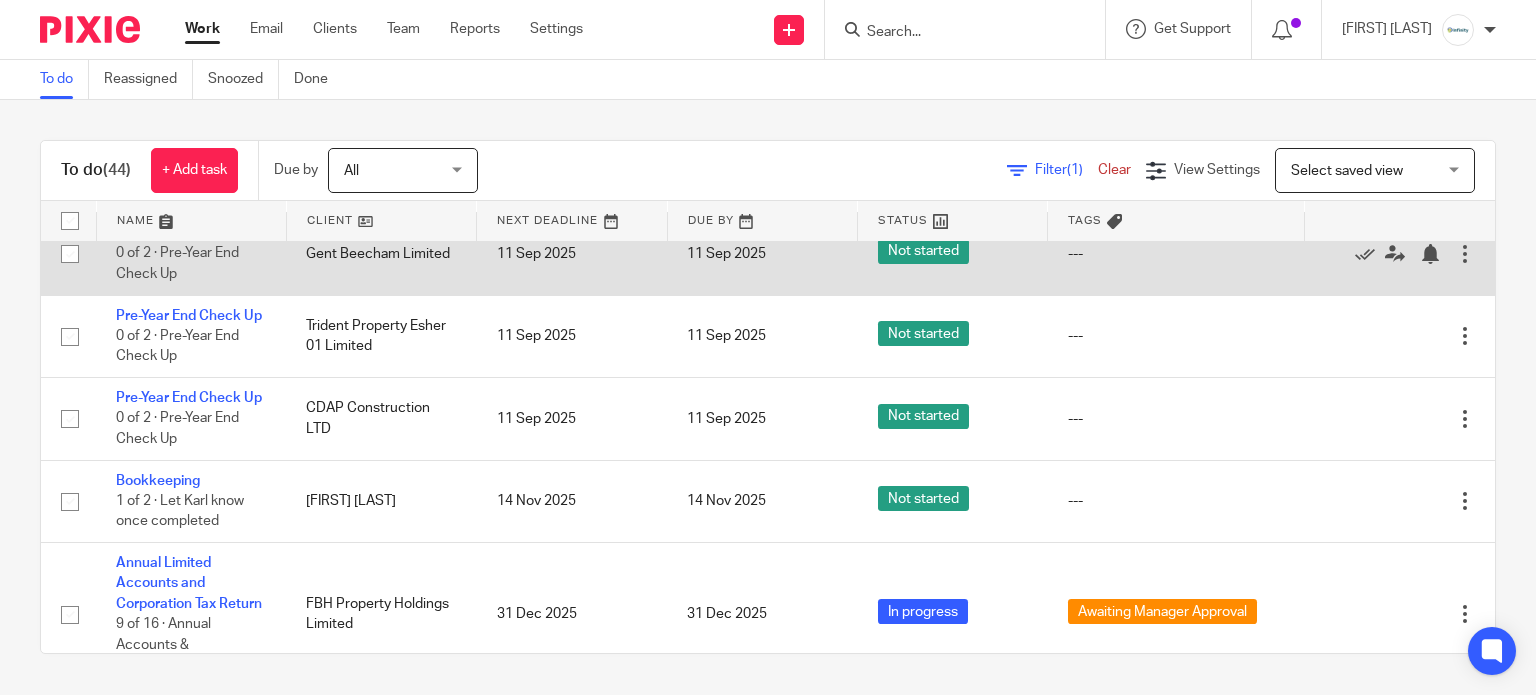 click on "Pre-Year End Check Up" at bounding box center (189, 233) 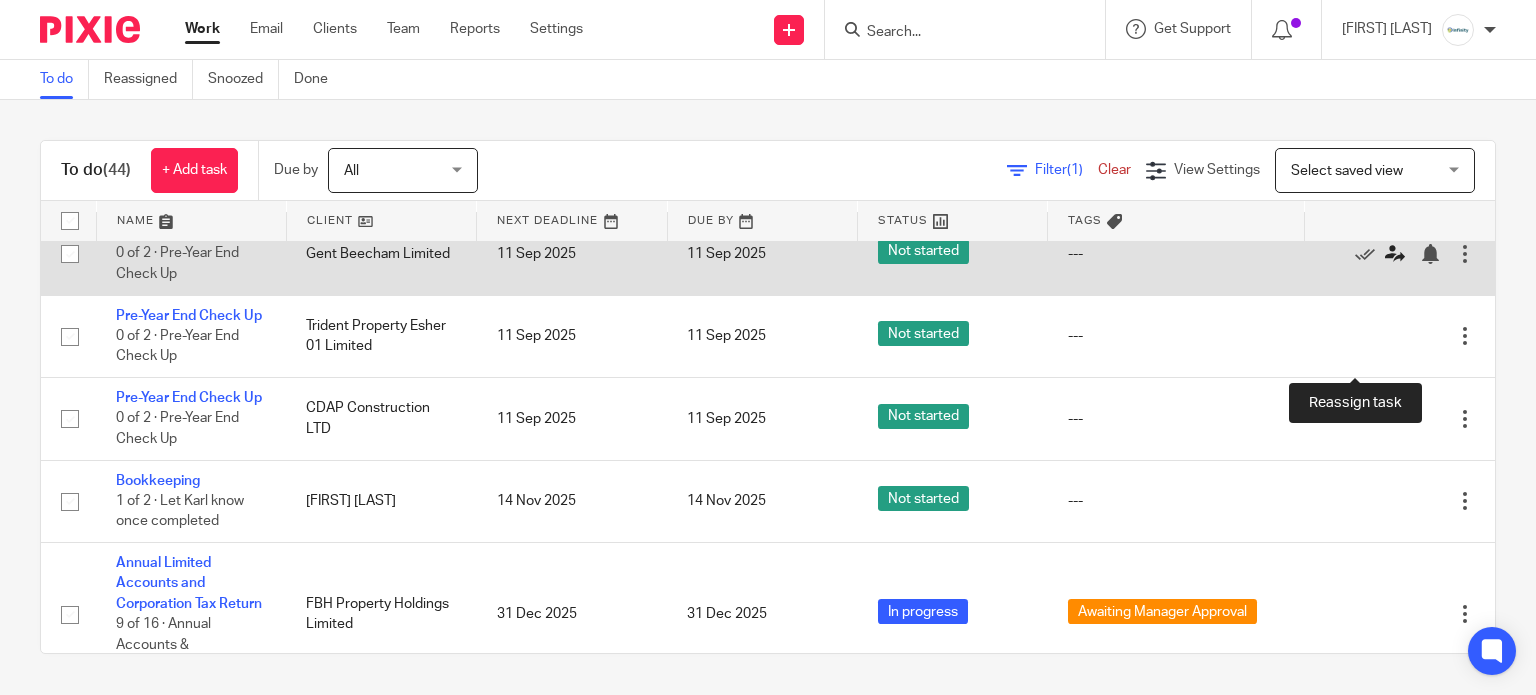 click at bounding box center [1395, 254] 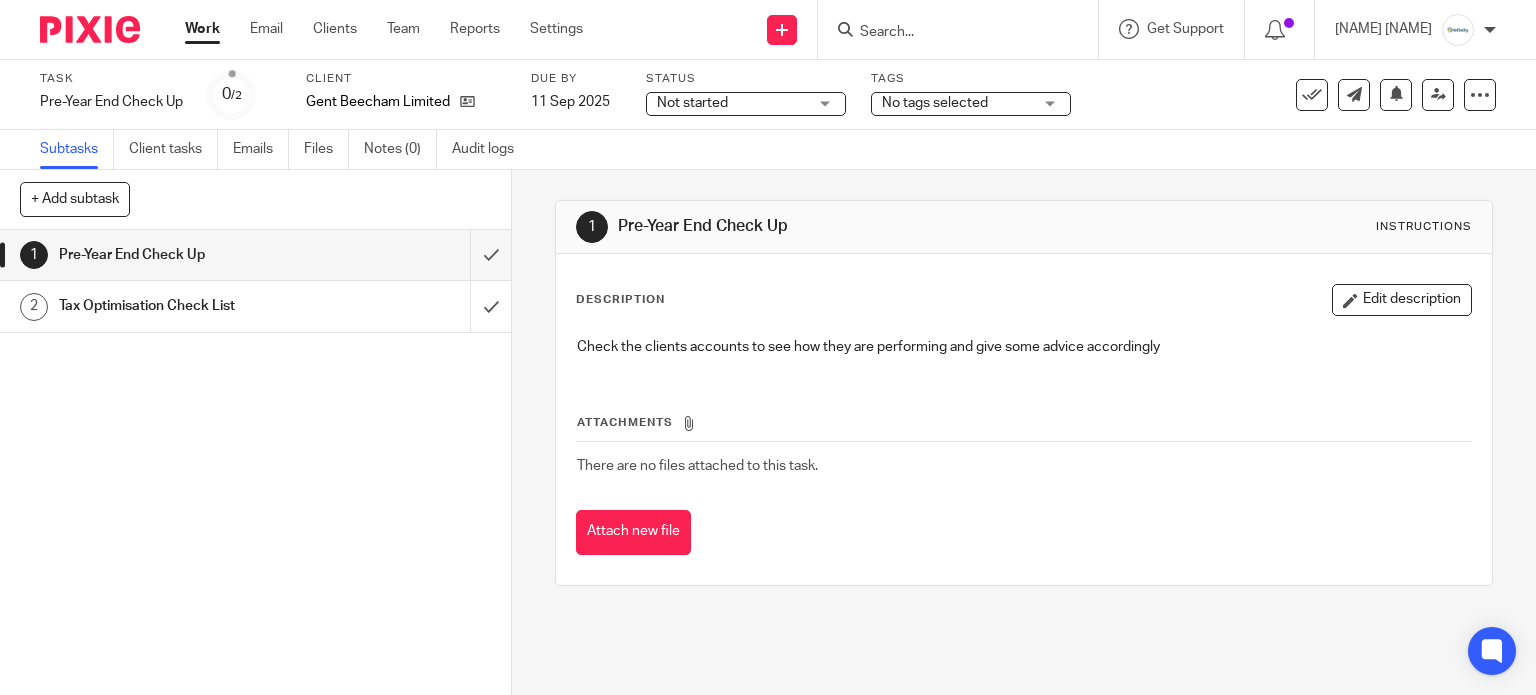 scroll, scrollTop: 0, scrollLeft: 0, axis: both 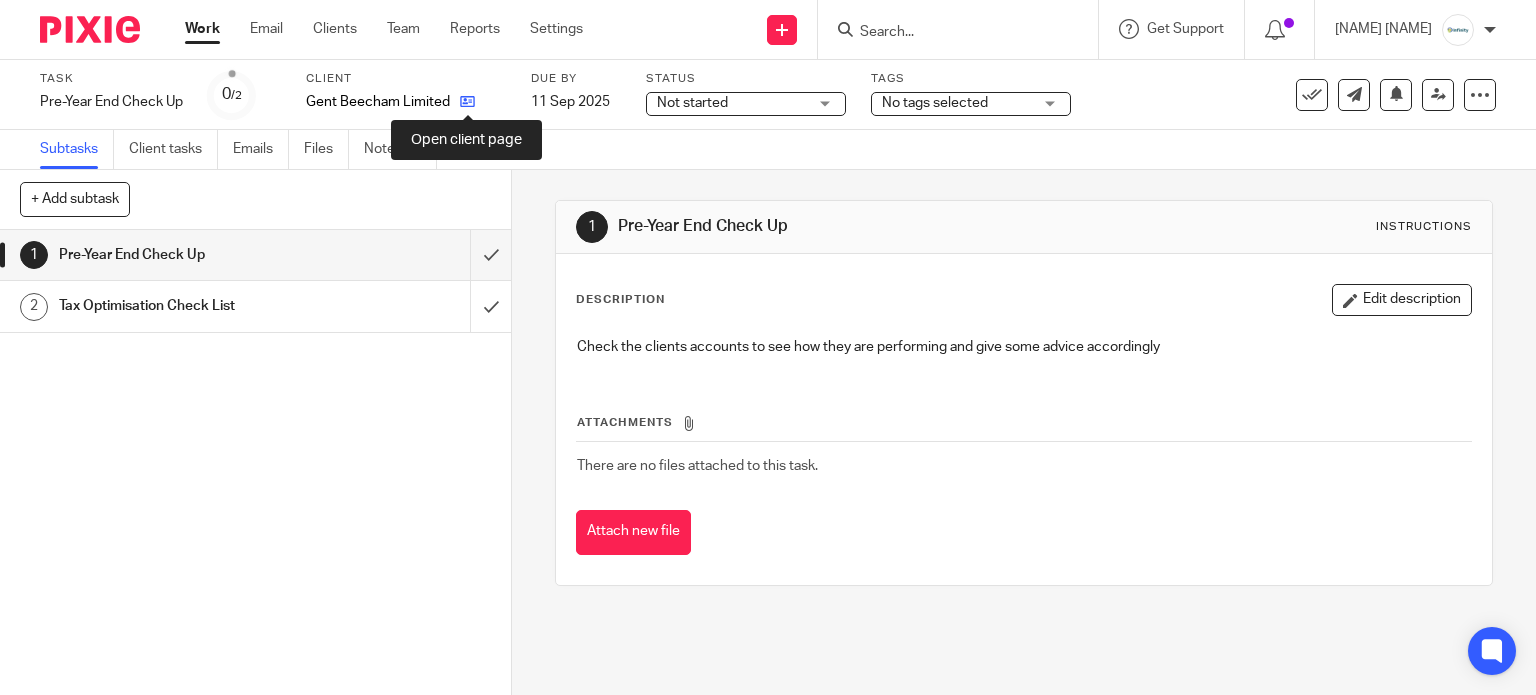 click at bounding box center (467, 101) 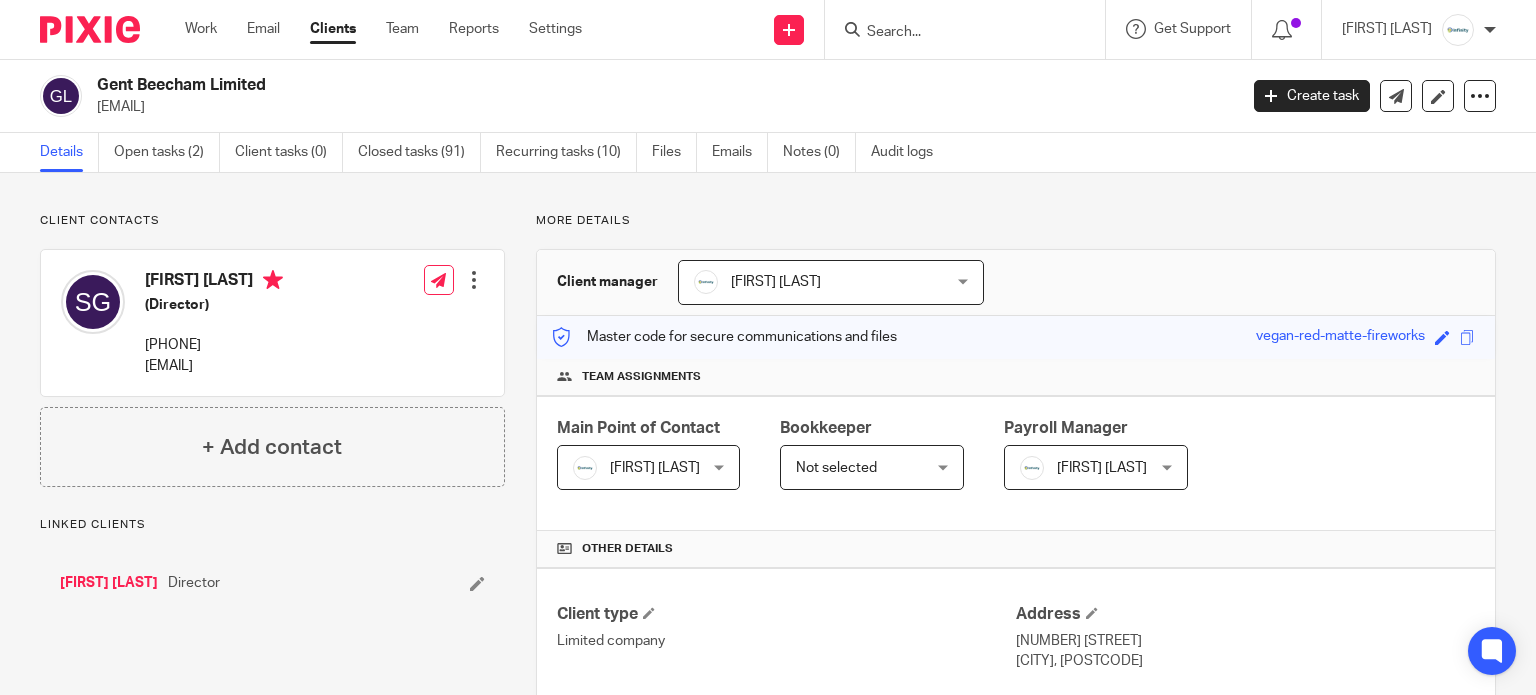 scroll, scrollTop: 0, scrollLeft: 0, axis: both 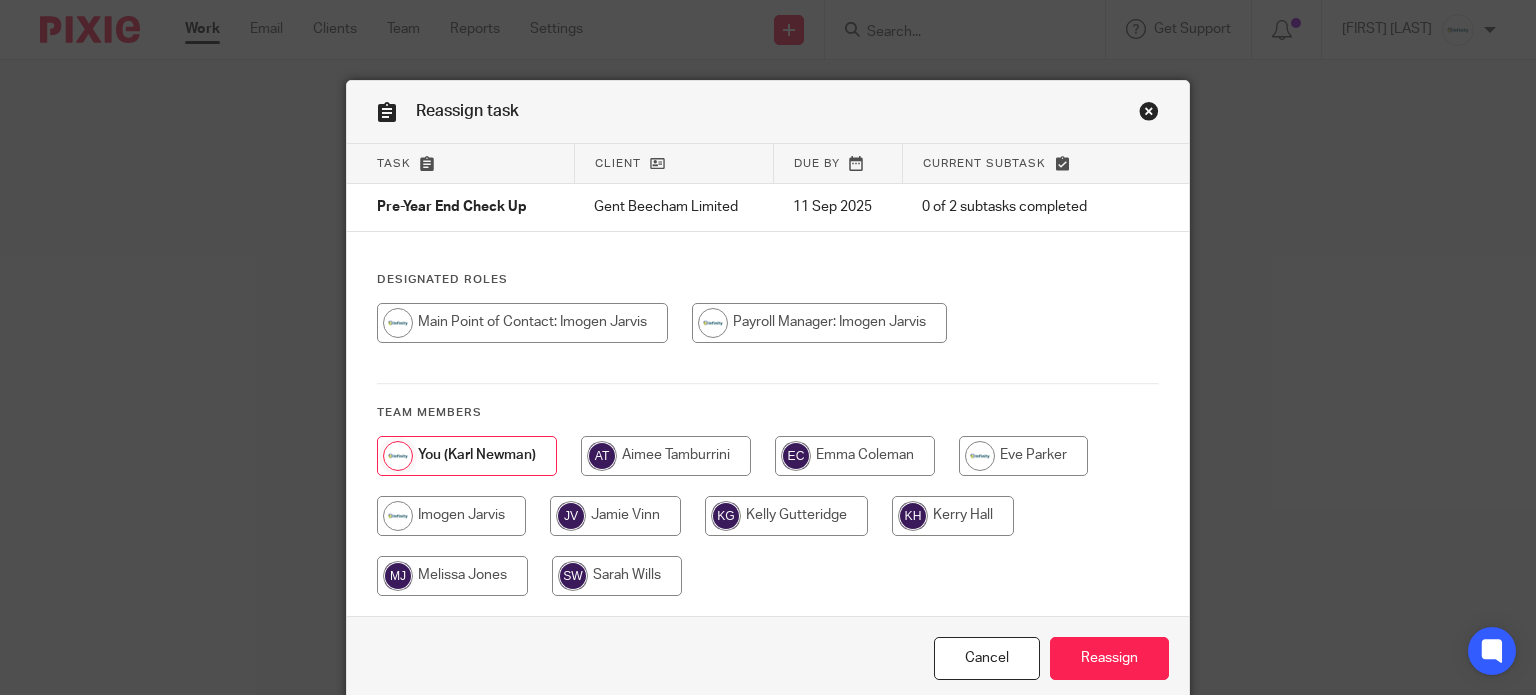 click at bounding box center (522, 323) 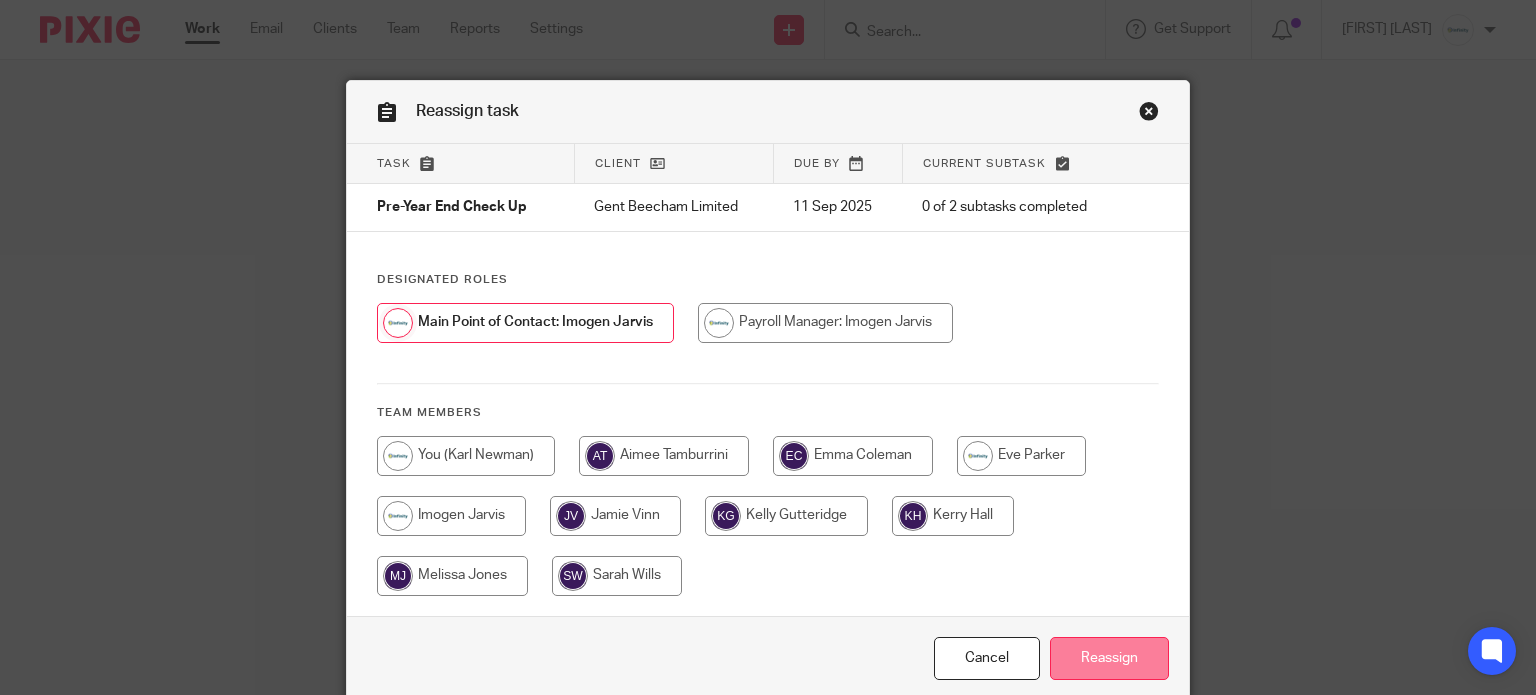 click on "Reassign" at bounding box center (1109, 658) 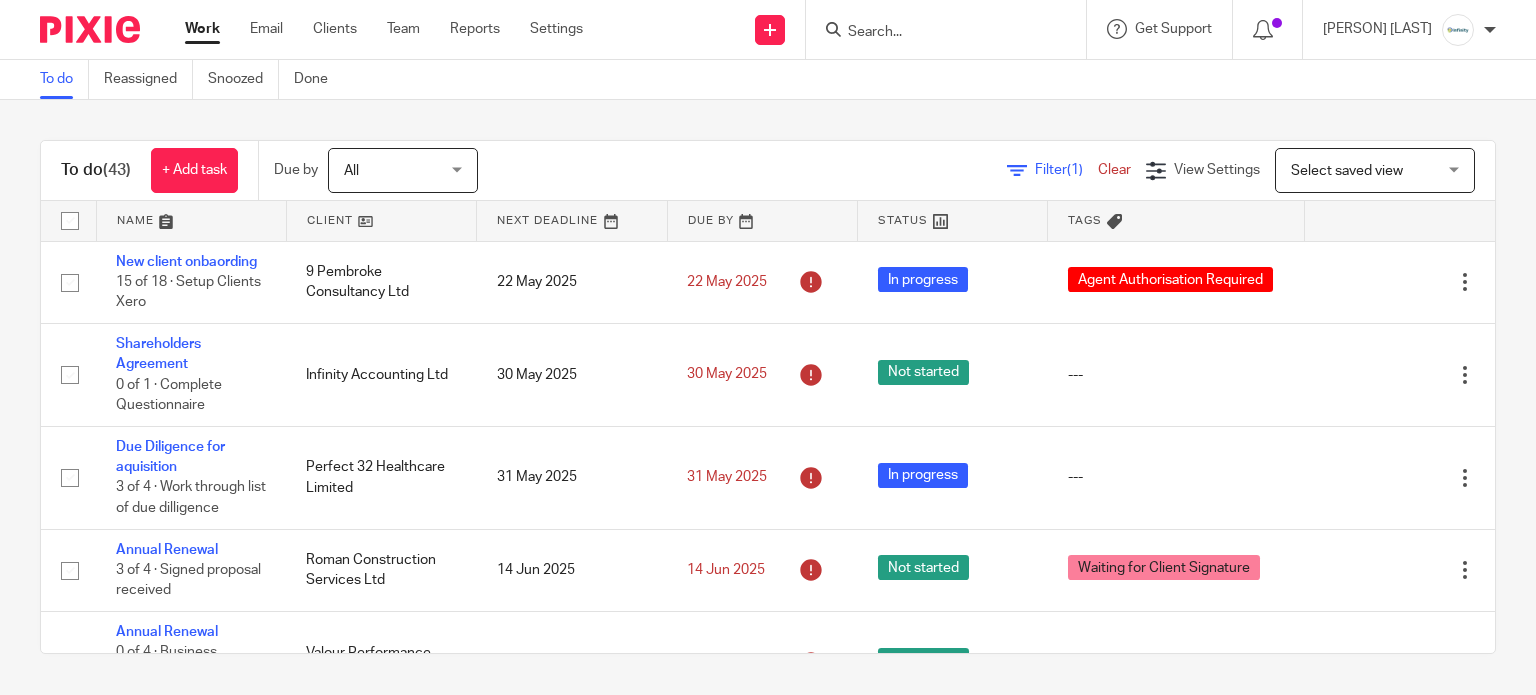 scroll, scrollTop: 0, scrollLeft: 0, axis: both 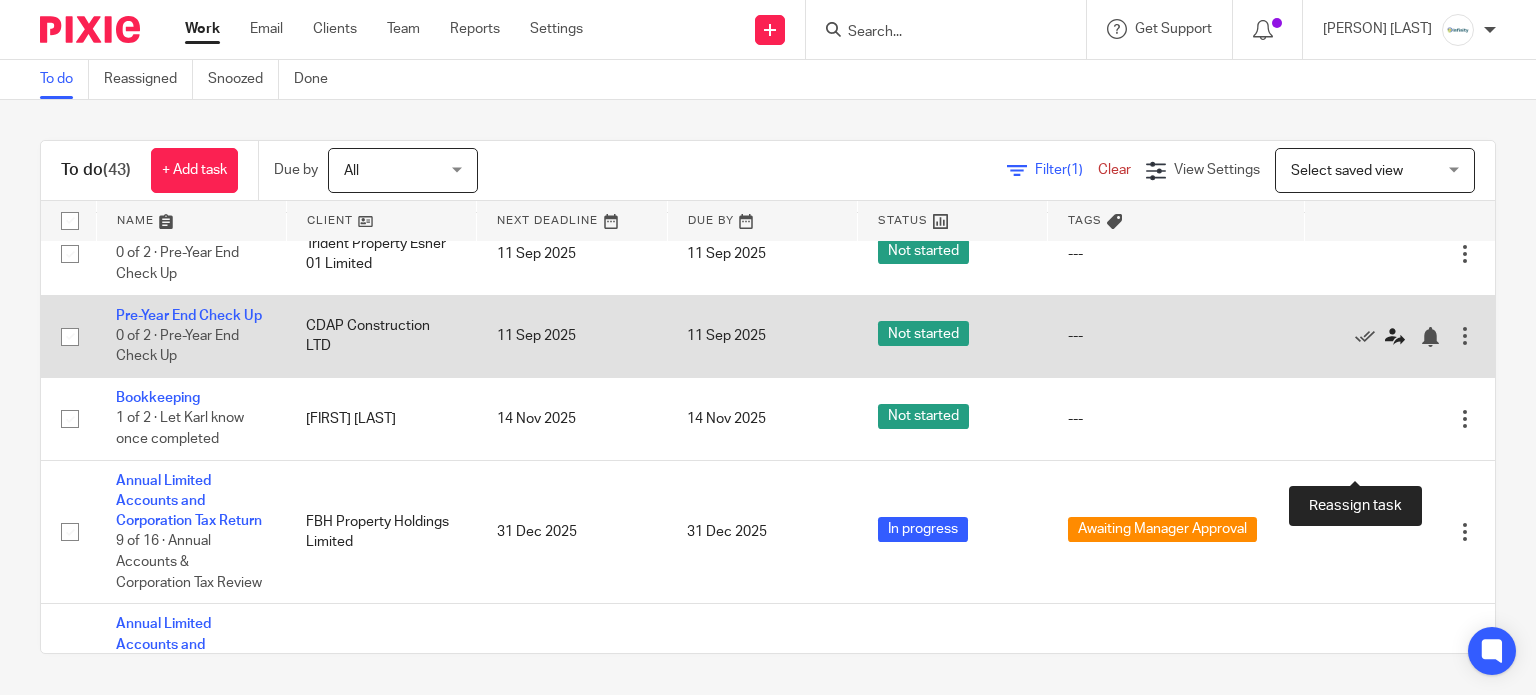 click at bounding box center [1395, 337] 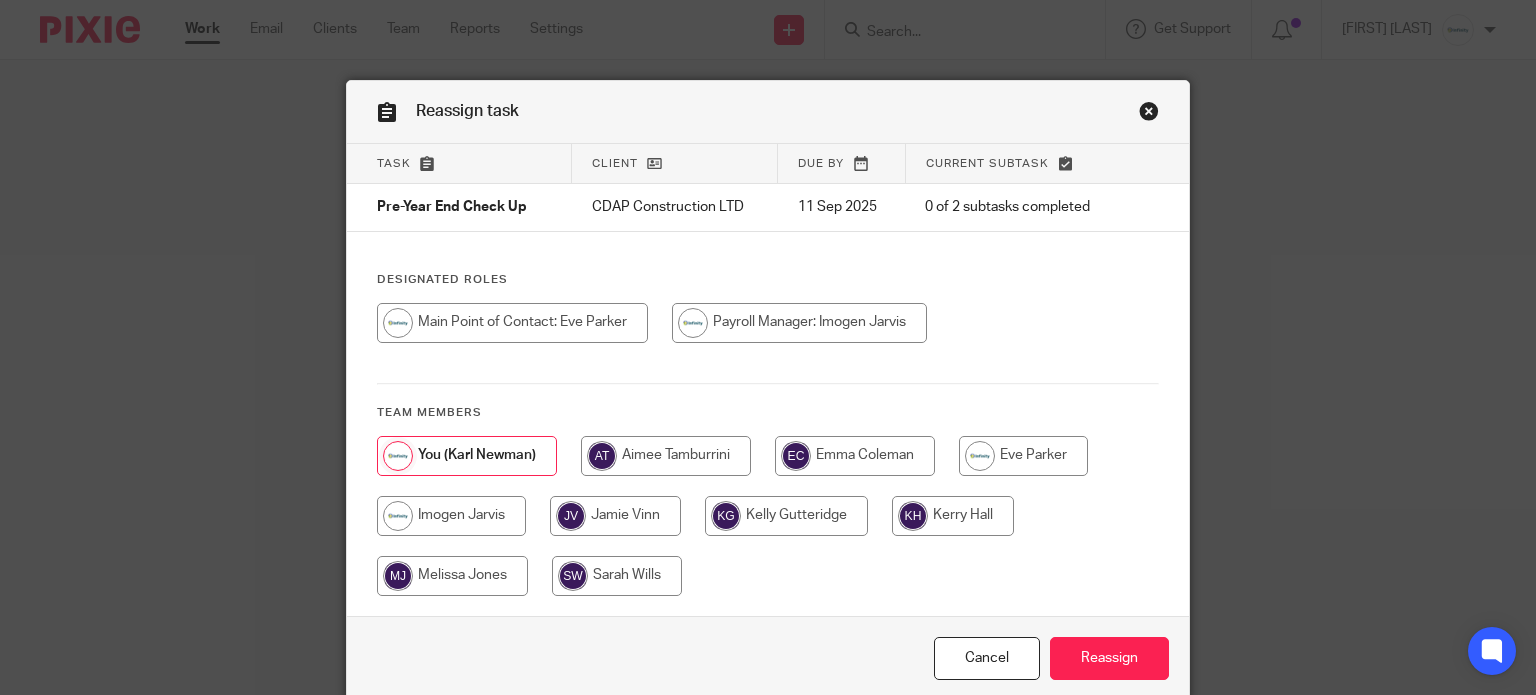 scroll, scrollTop: 0, scrollLeft: 0, axis: both 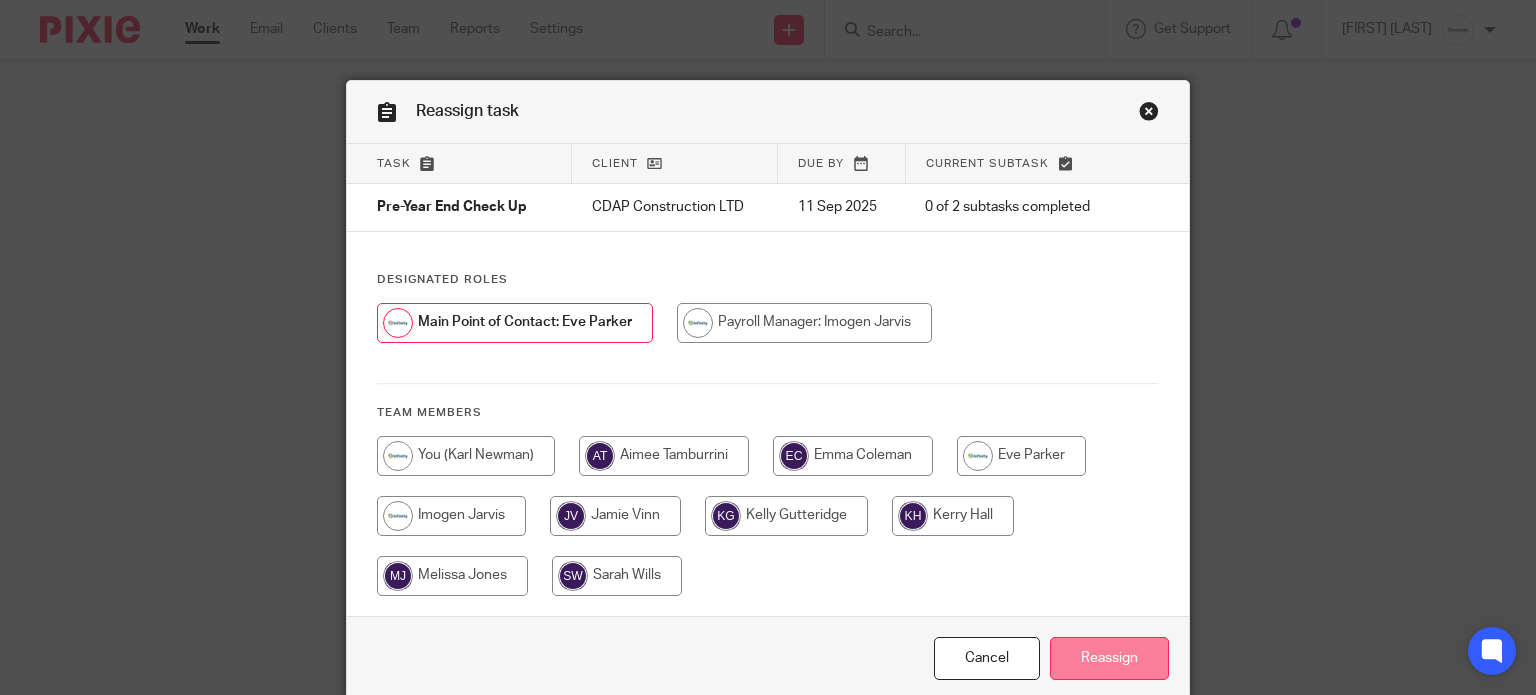click on "Reassign" at bounding box center [1109, 658] 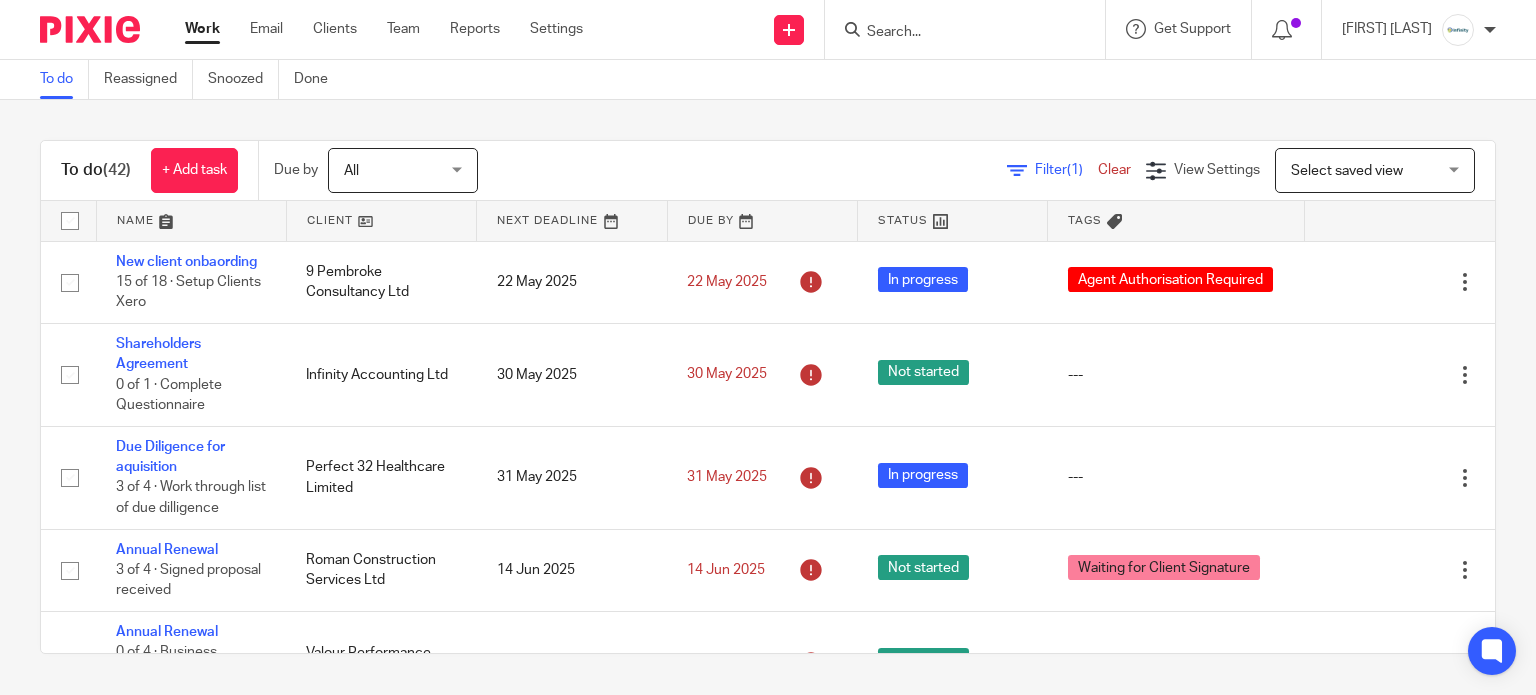 scroll, scrollTop: 0, scrollLeft: 0, axis: both 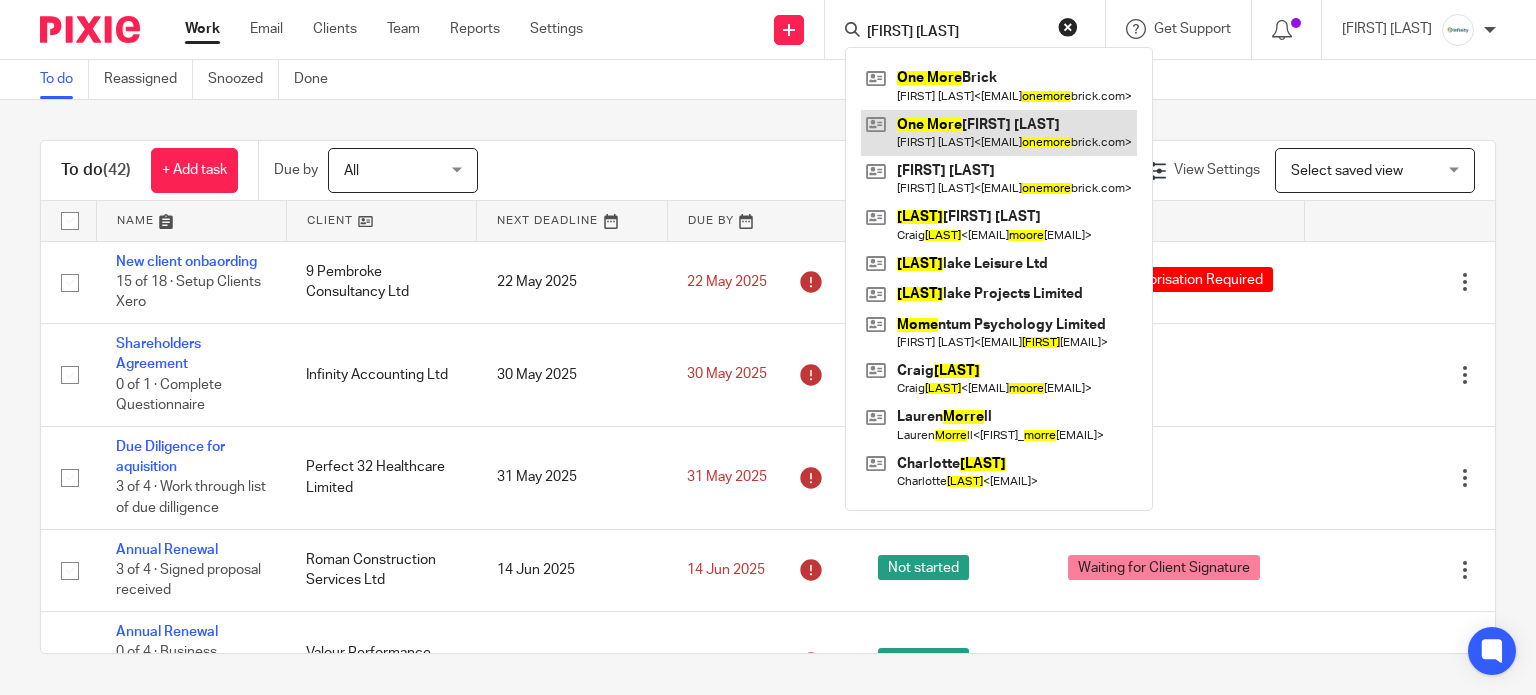 type on "one more" 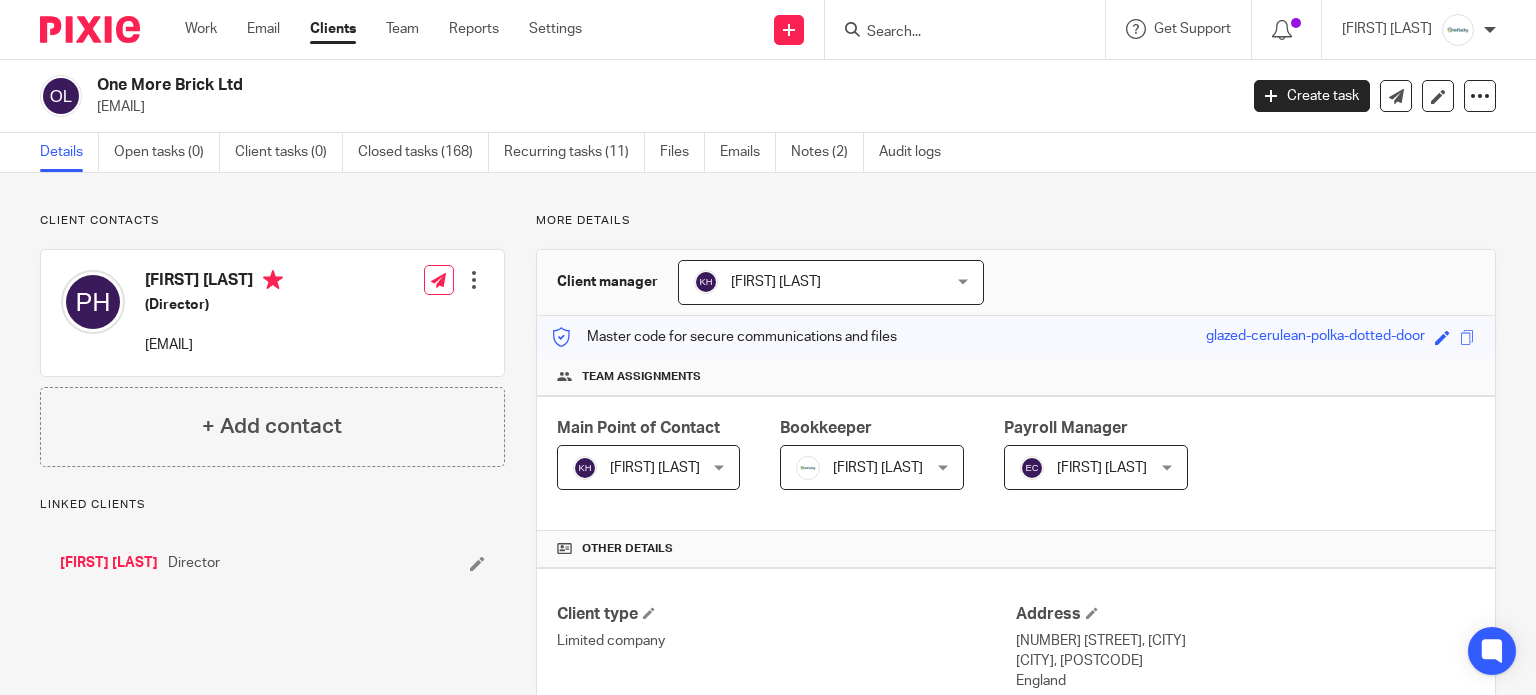 scroll, scrollTop: 0, scrollLeft: 0, axis: both 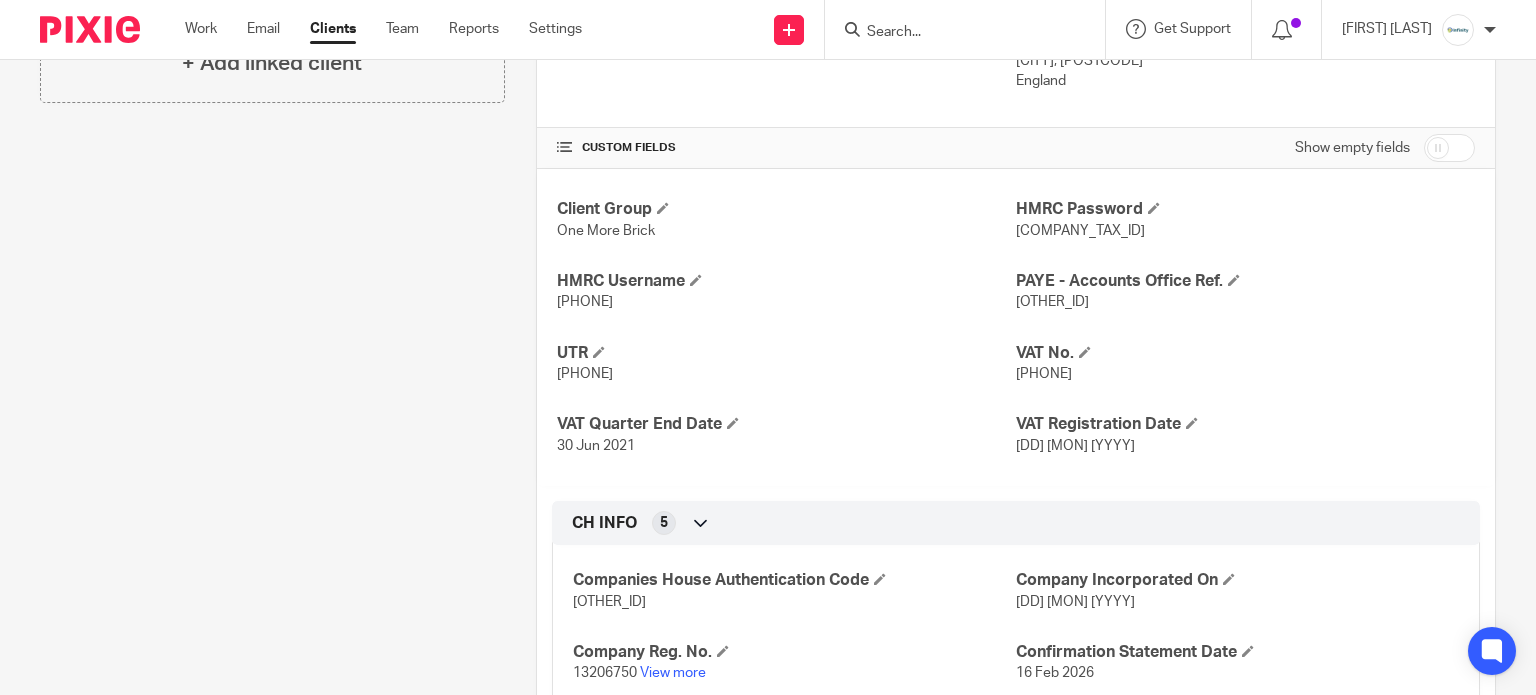 click on "[PHONE]" at bounding box center [585, 374] 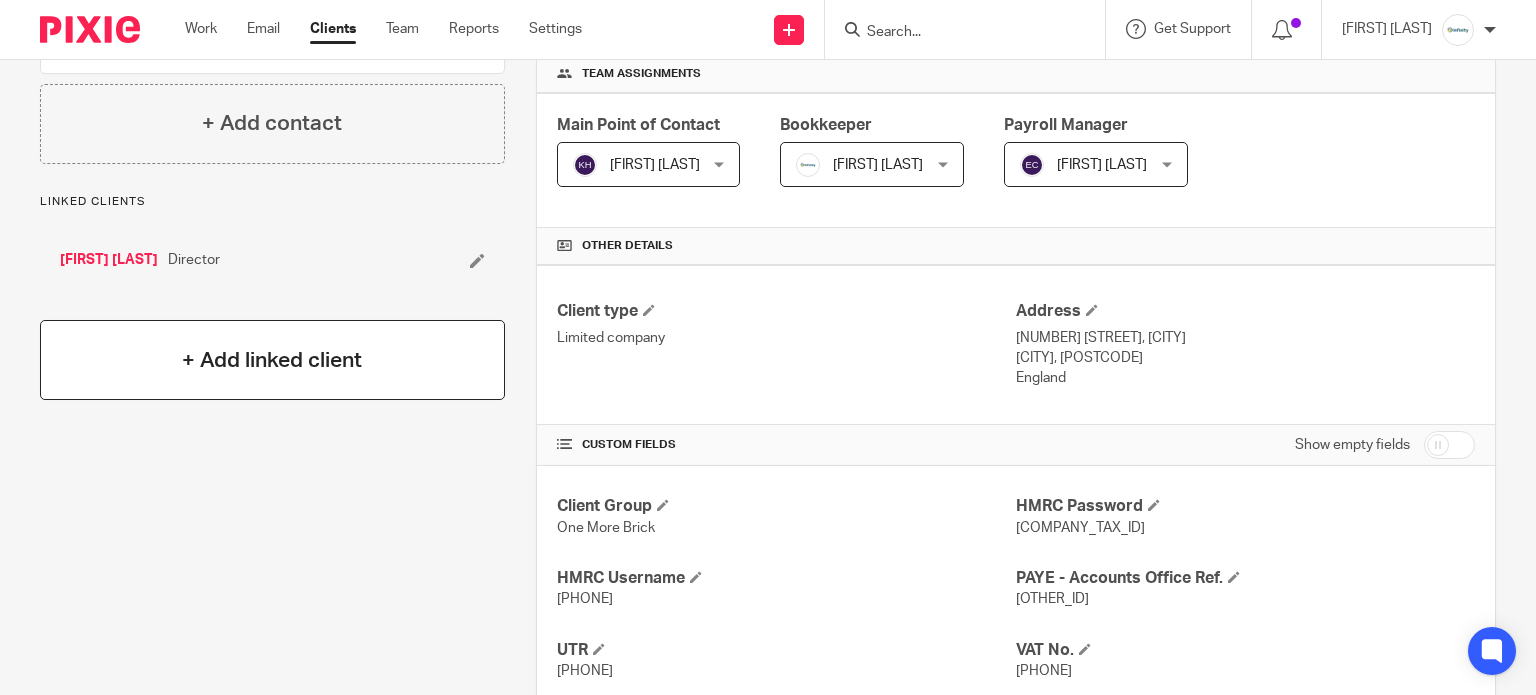 scroll, scrollTop: 300, scrollLeft: 0, axis: vertical 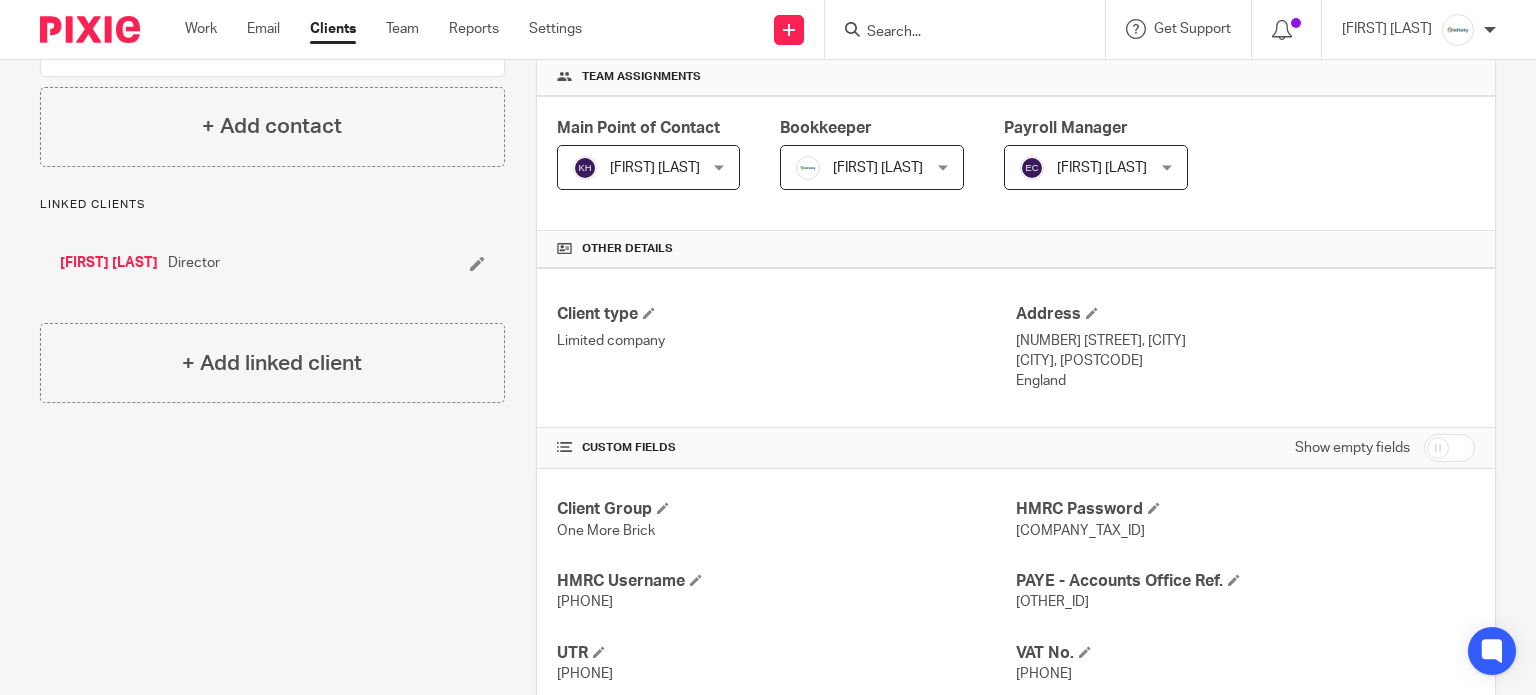 click on "[FIRST] [LAST]" at bounding box center (109, 263) 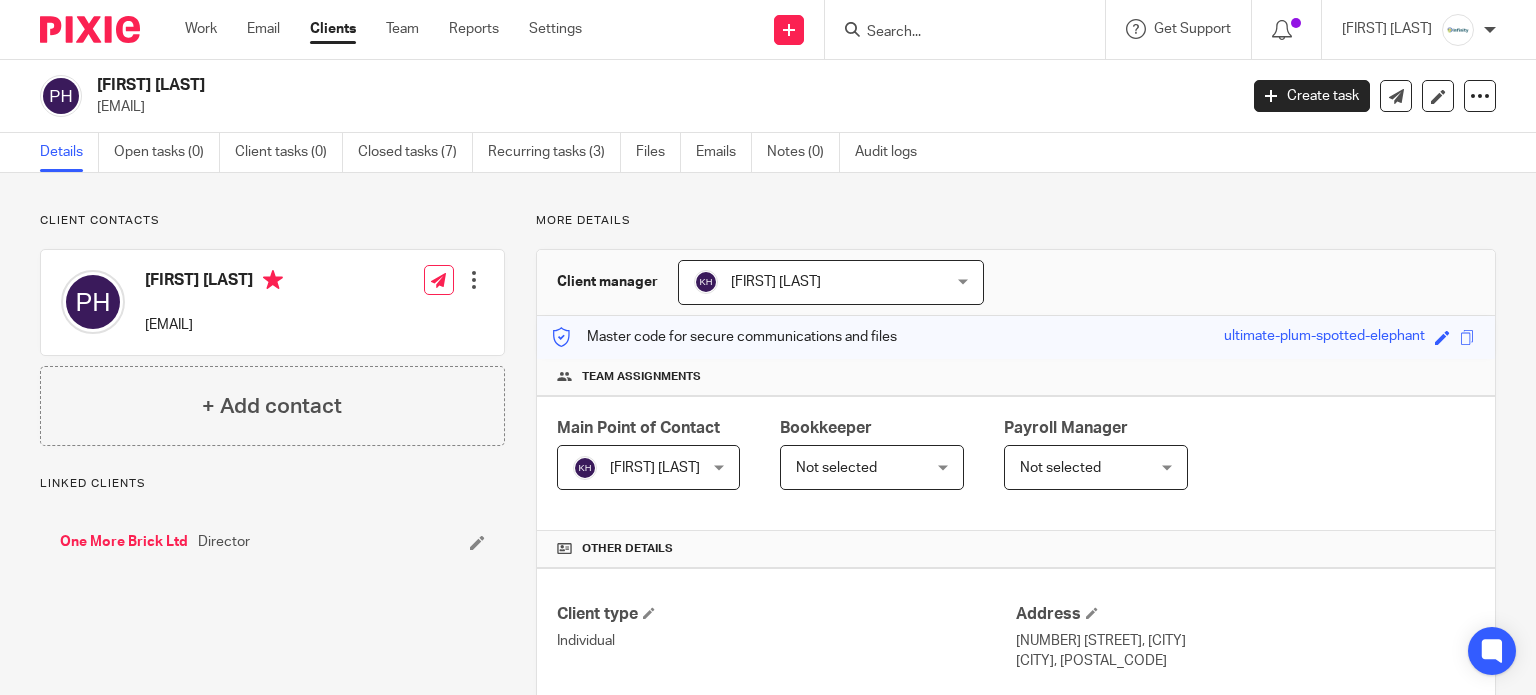 scroll, scrollTop: 0, scrollLeft: 0, axis: both 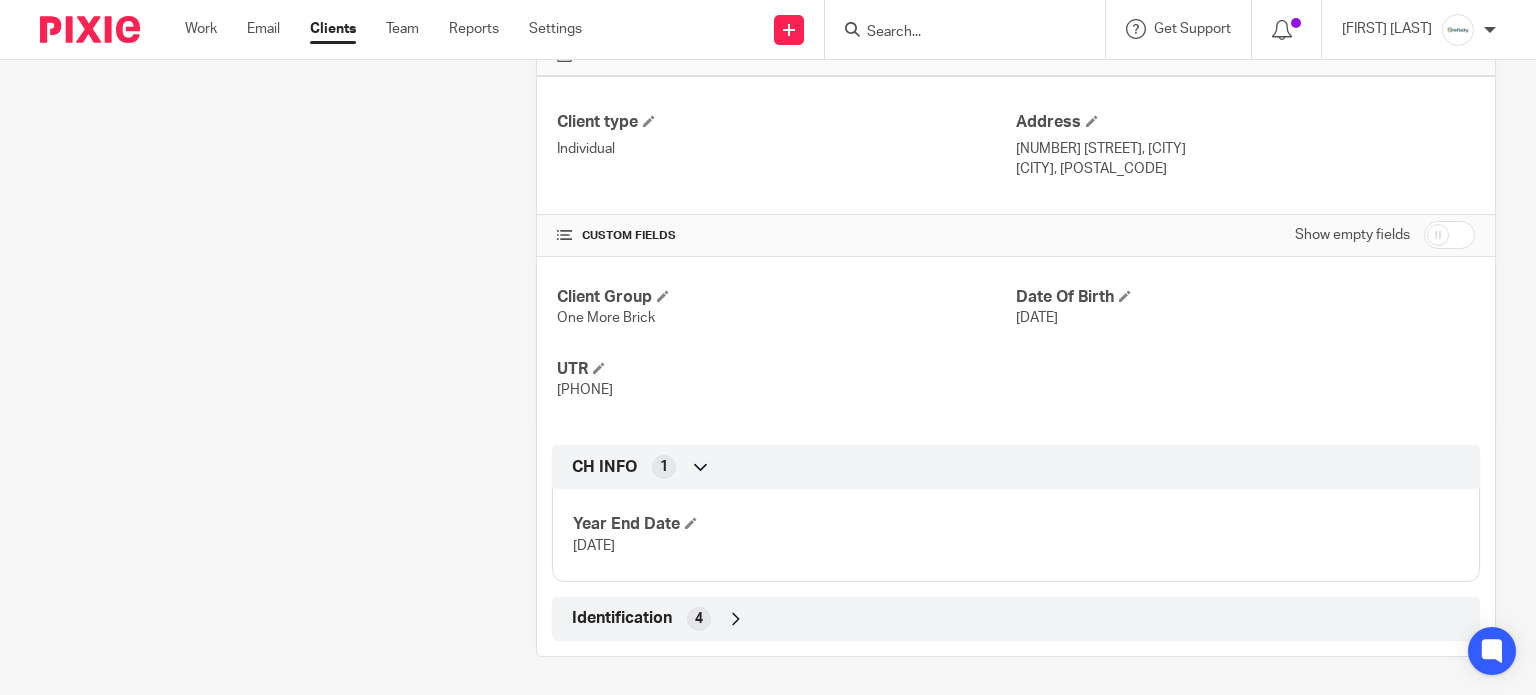 click on "9521754372" at bounding box center (585, 390) 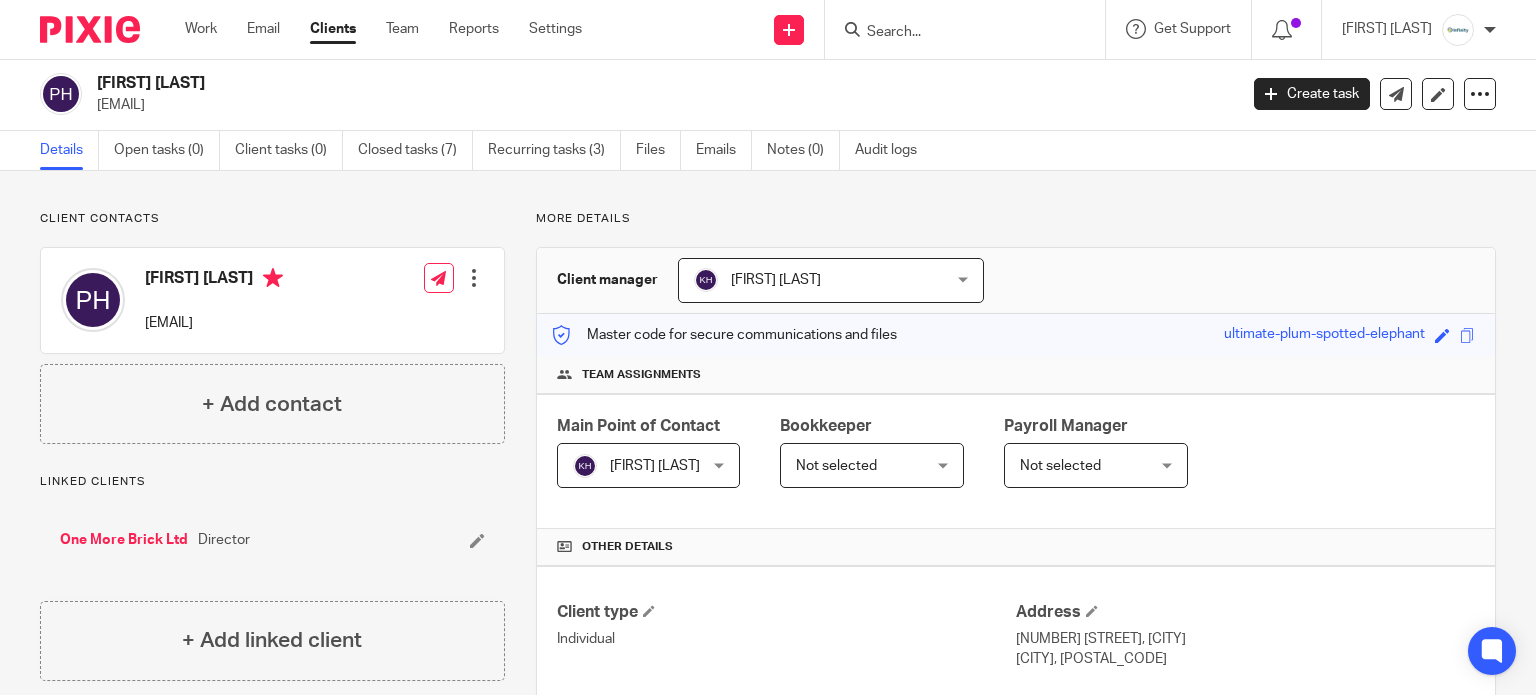 scroll, scrollTop: 0, scrollLeft: 0, axis: both 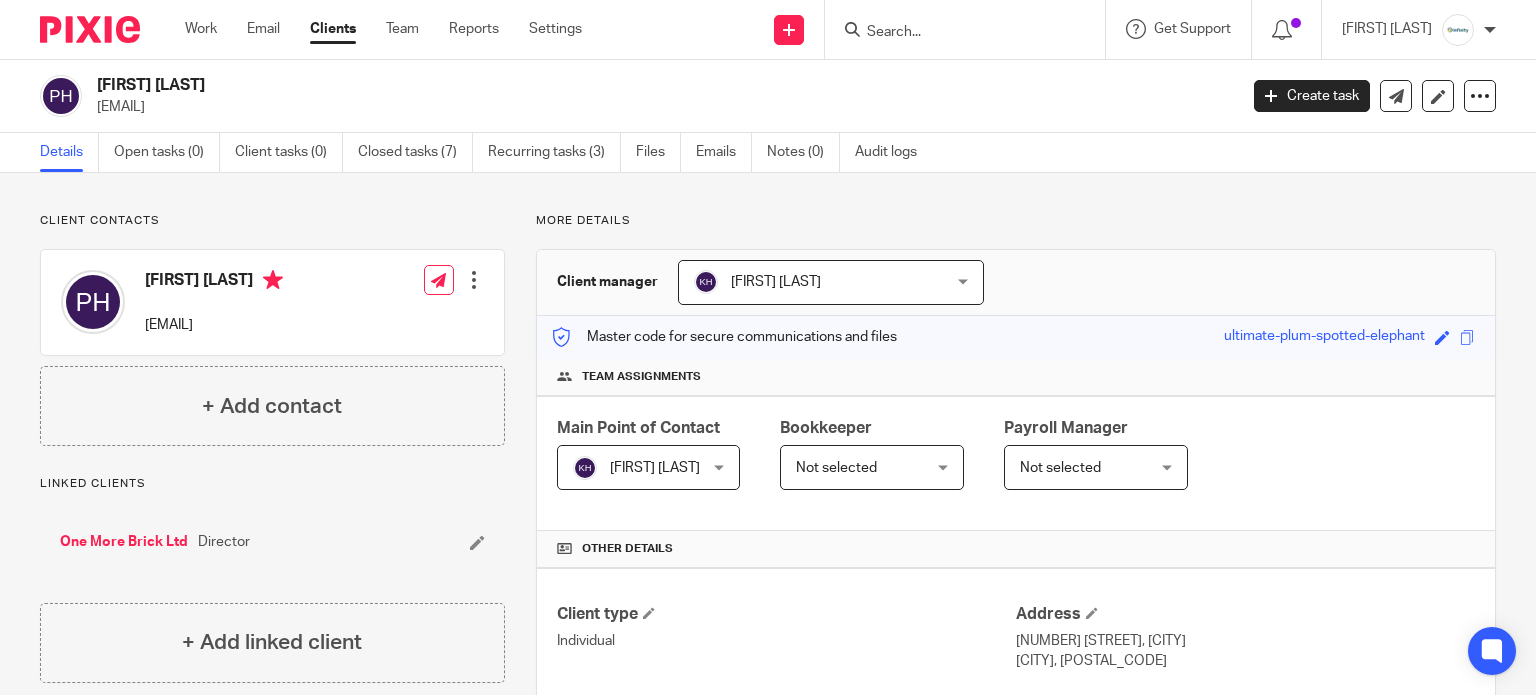 click at bounding box center (955, 33) 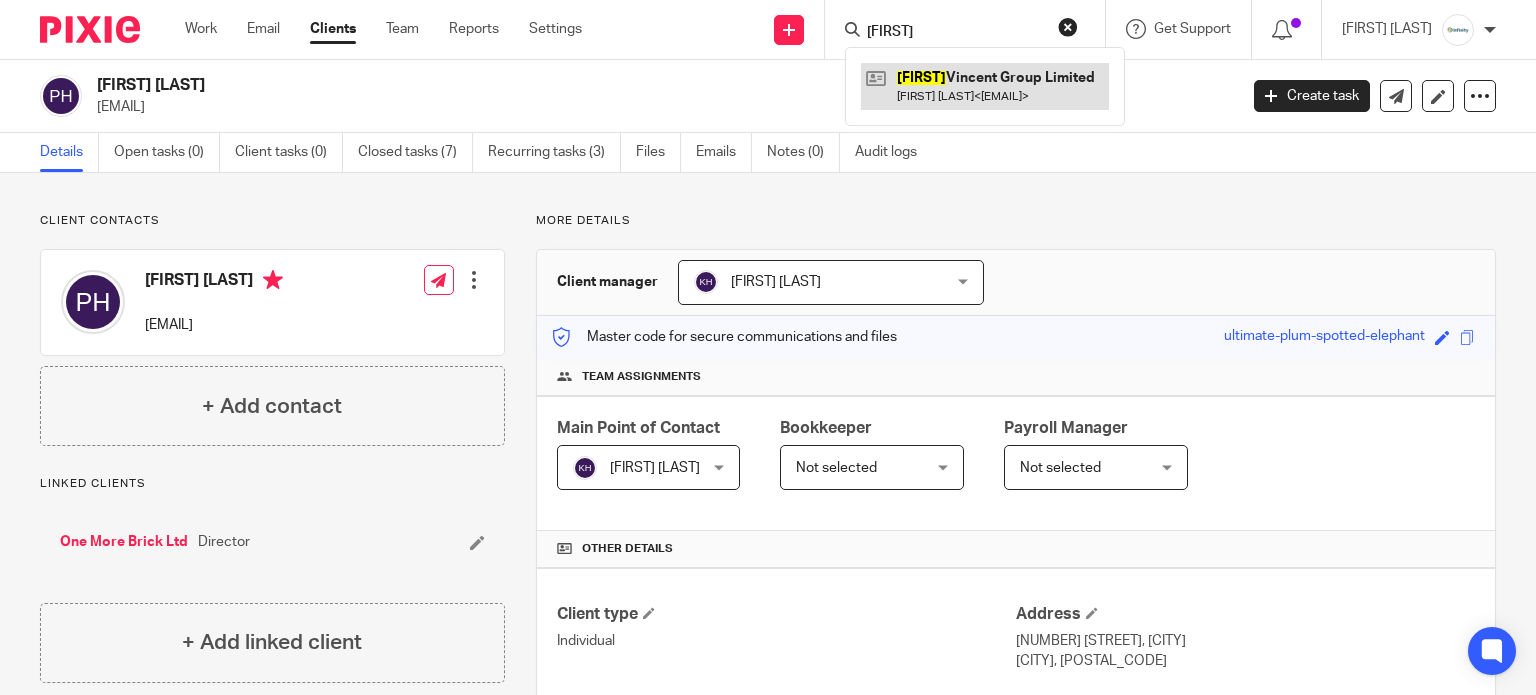 type on "albert" 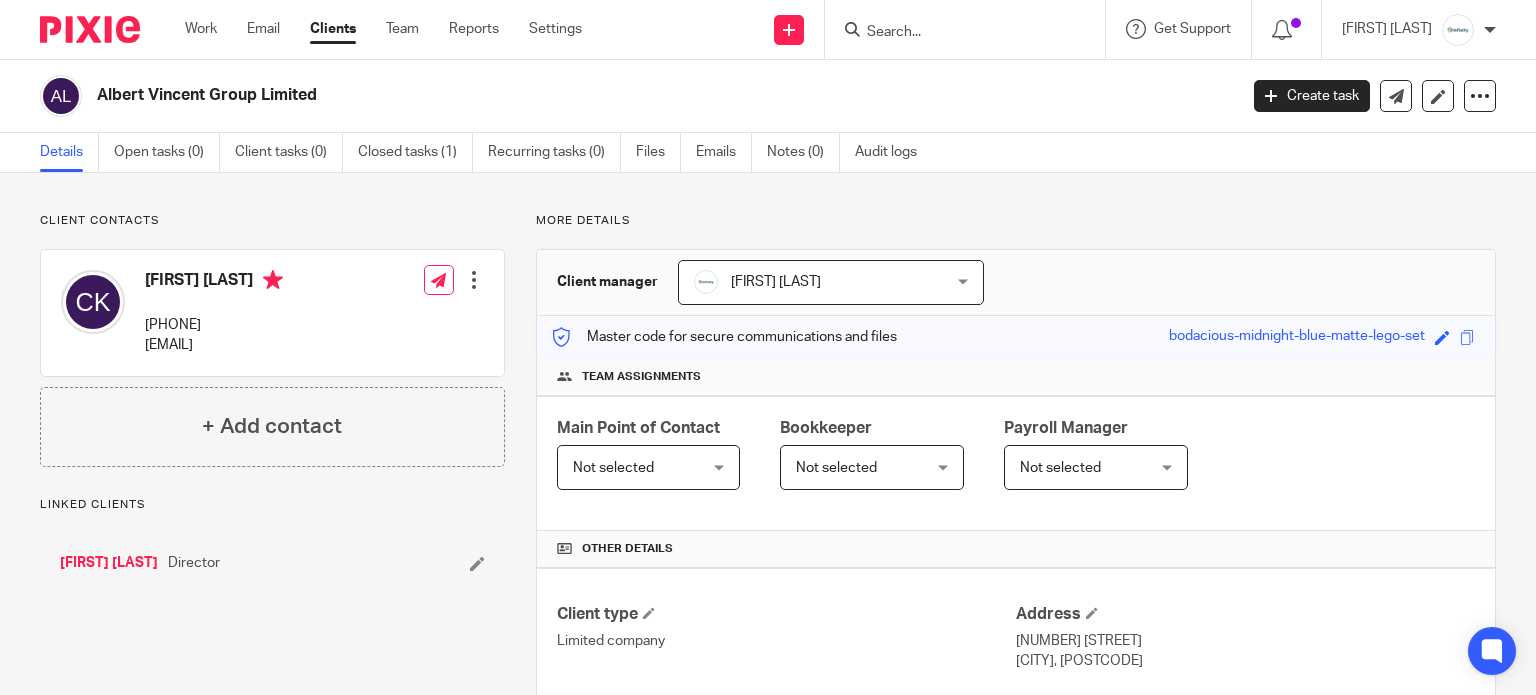 scroll, scrollTop: 0, scrollLeft: 0, axis: both 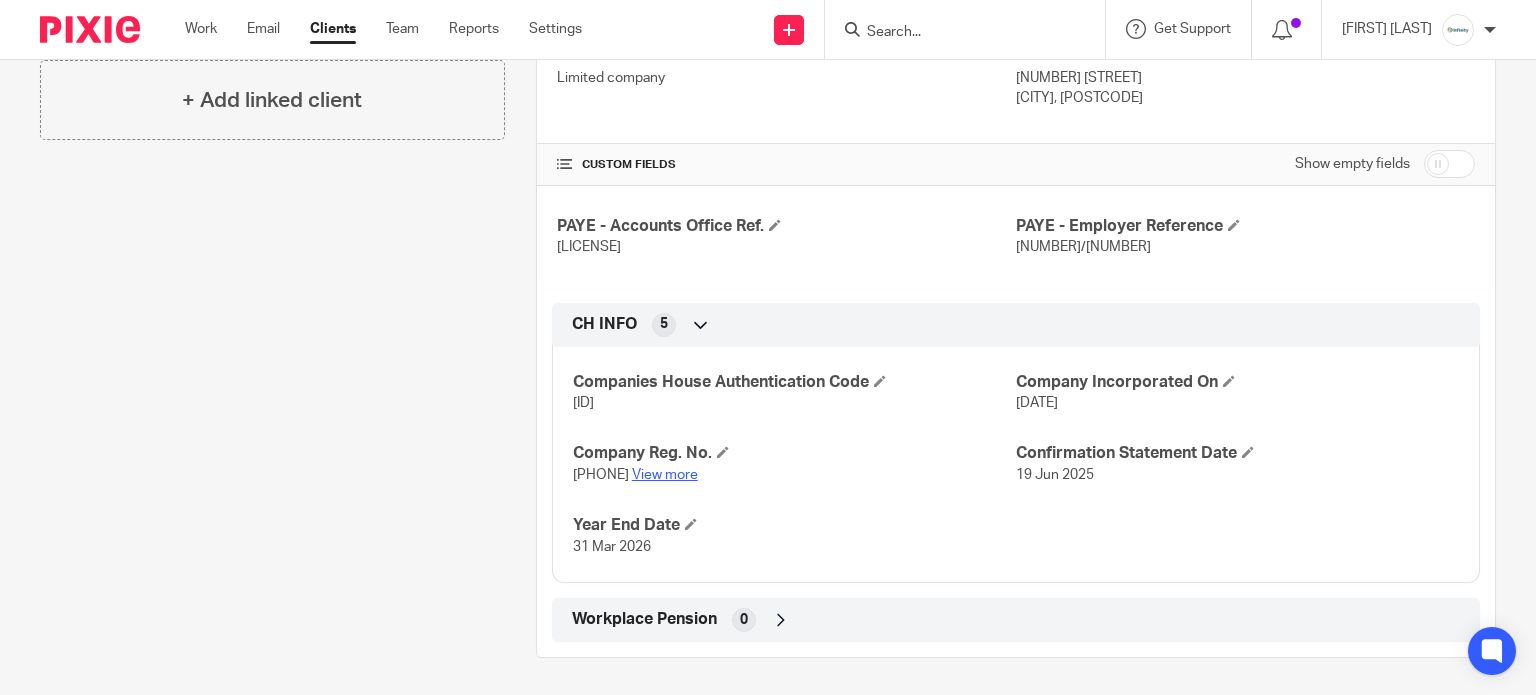 click on "View more" at bounding box center (665, 475) 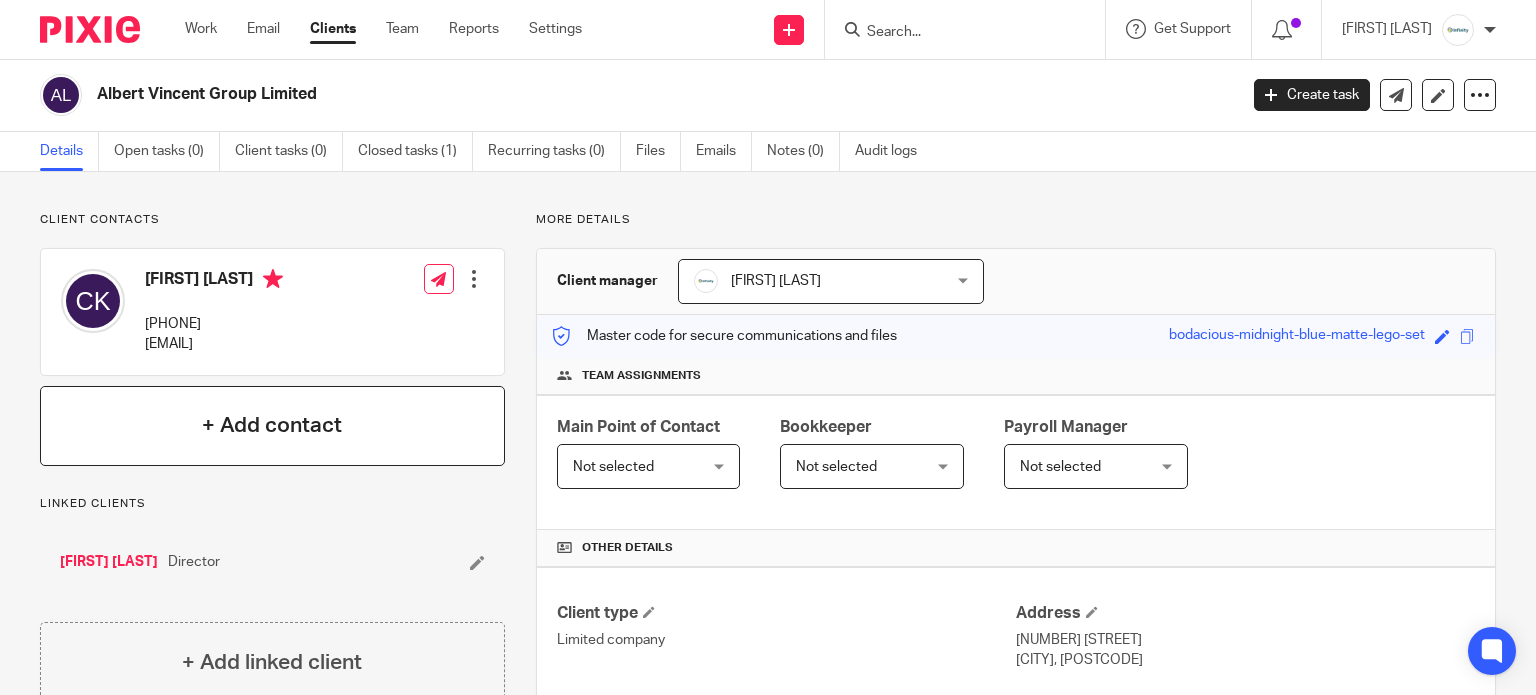 scroll, scrollTop: 0, scrollLeft: 0, axis: both 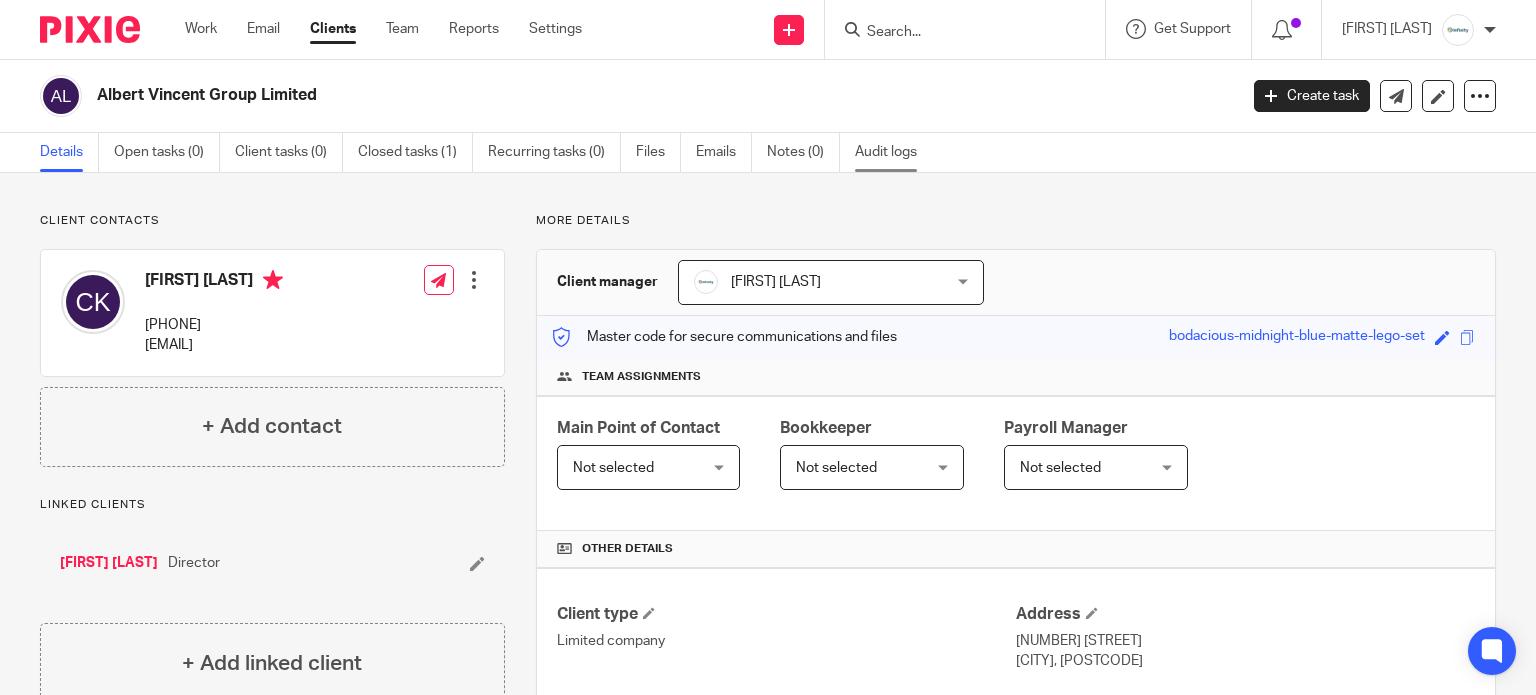 click on "Audit logs" at bounding box center (893, 152) 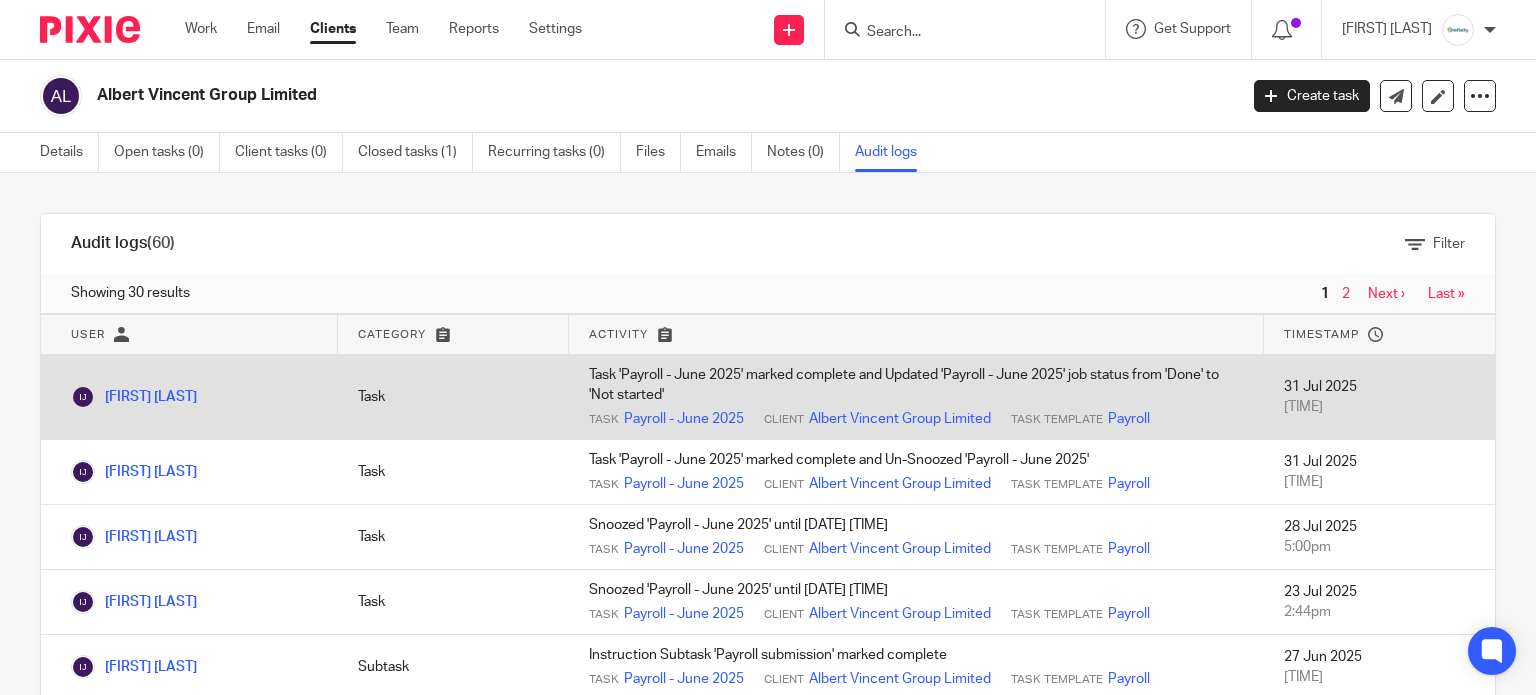 scroll, scrollTop: 0, scrollLeft: 0, axis: both 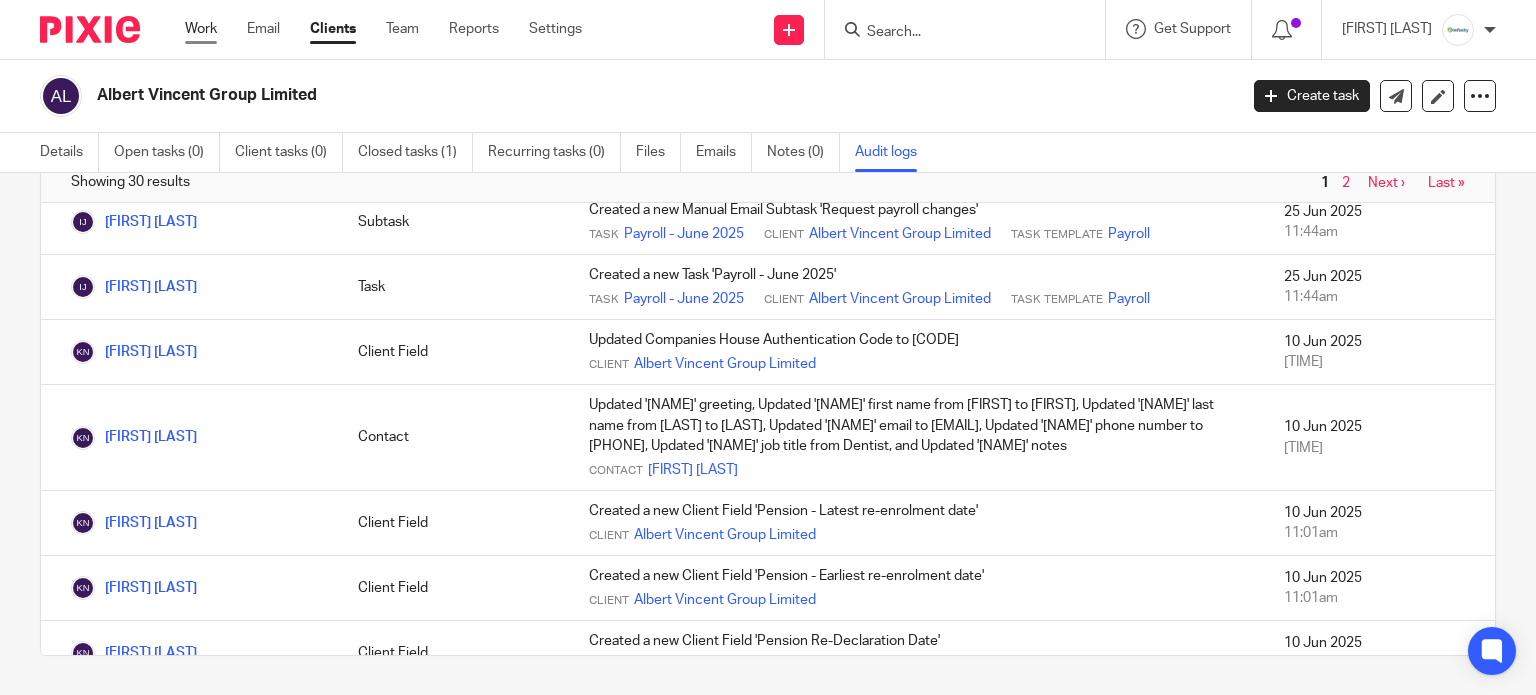 click on "Work" at bounding box center (201, 29) 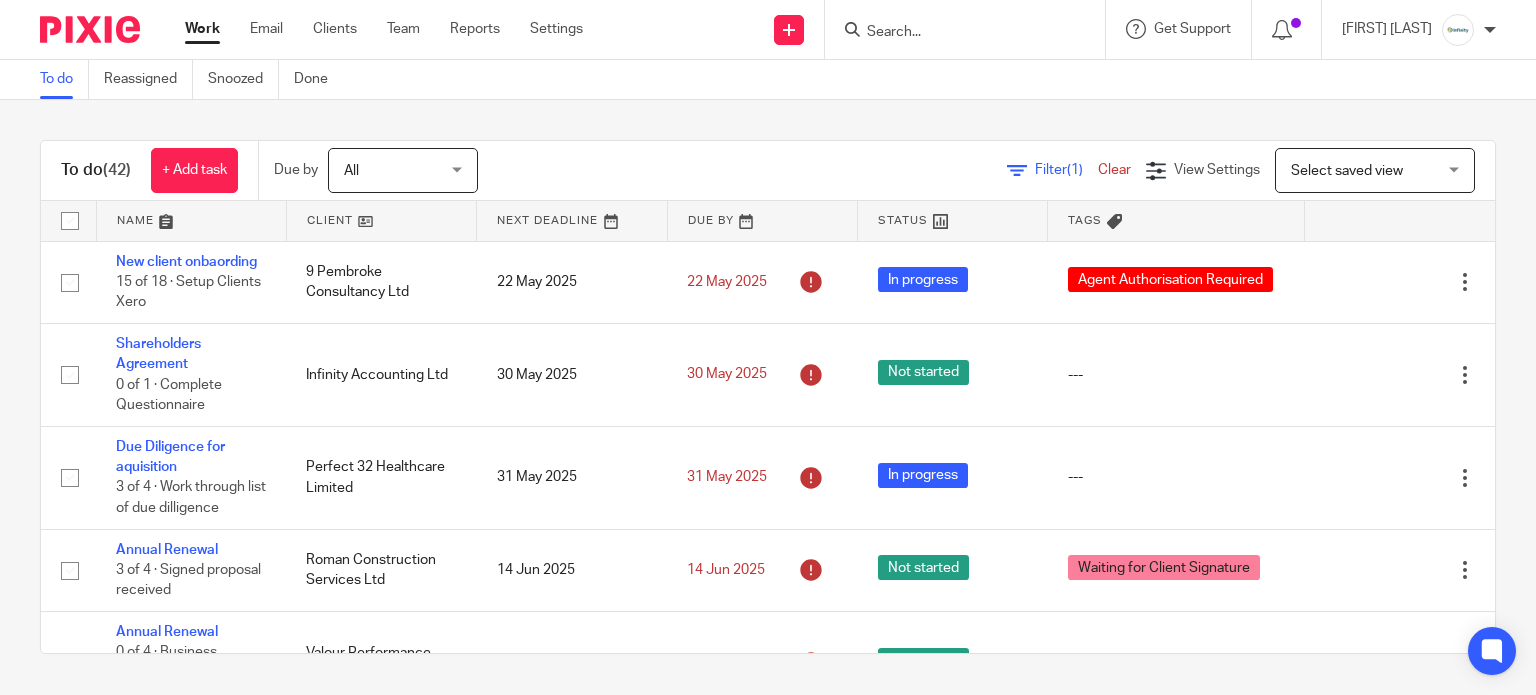 scroll, scrollTop: 0, scrollLeft: 0, axis: both 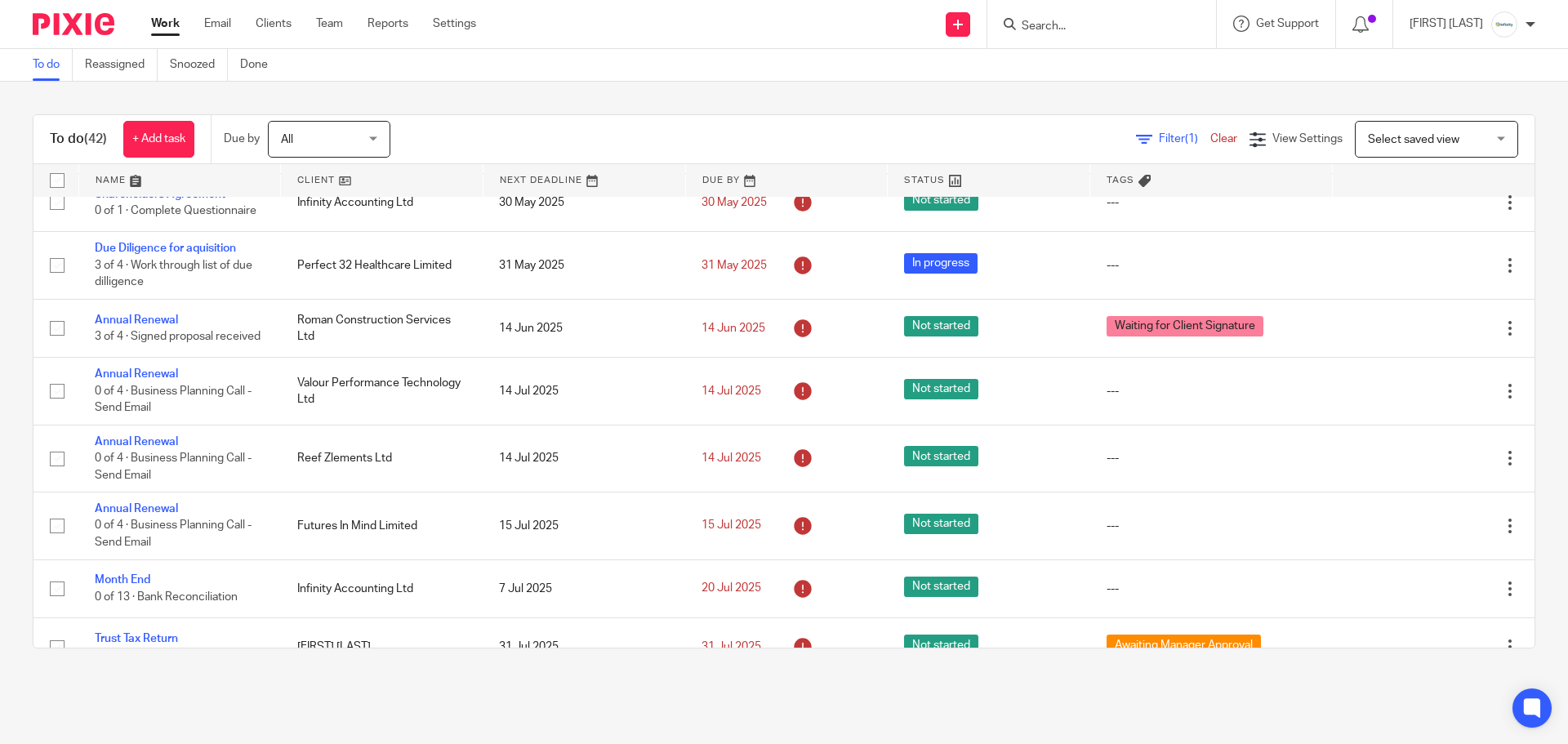 click at bounding box center (1094, 27) 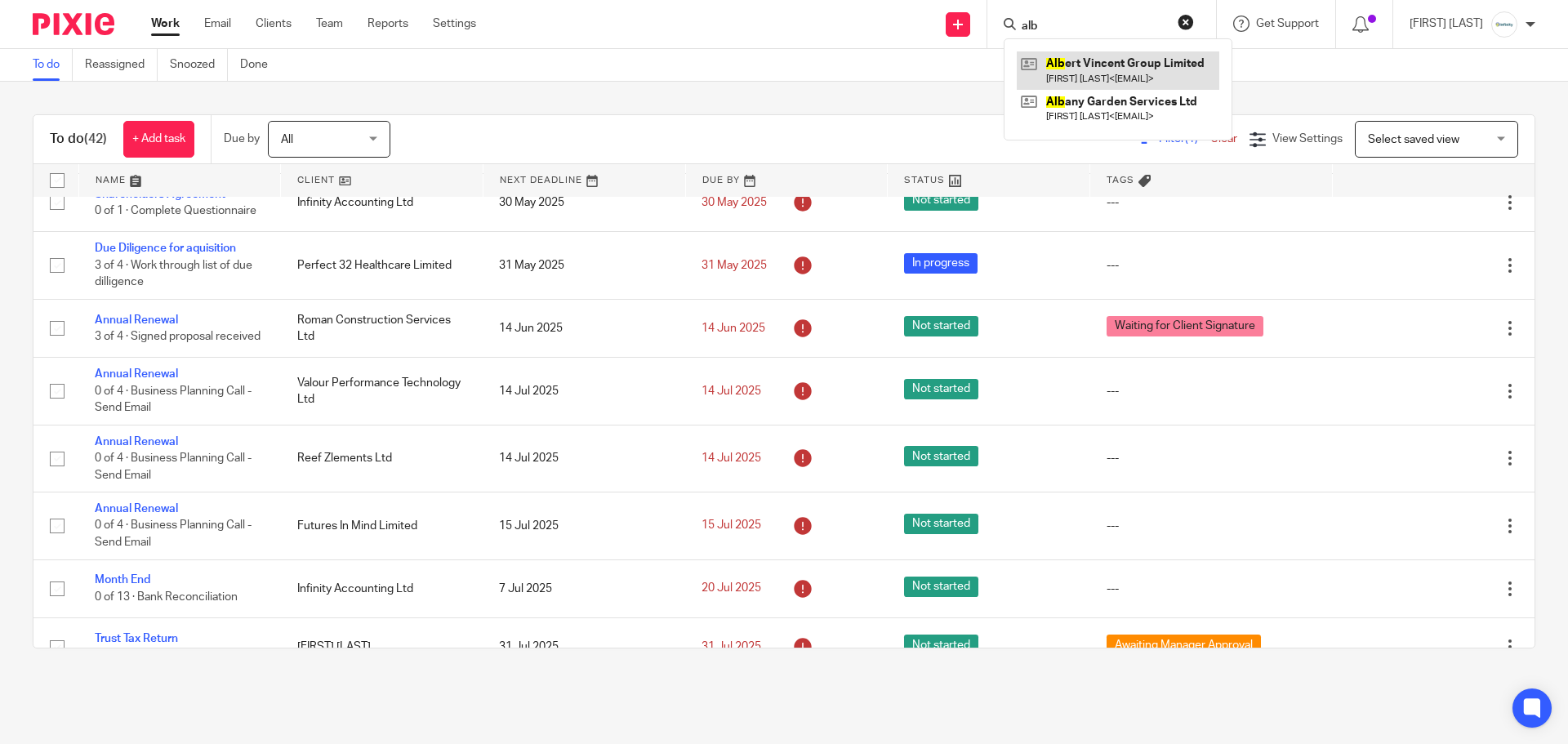 type on "alb" 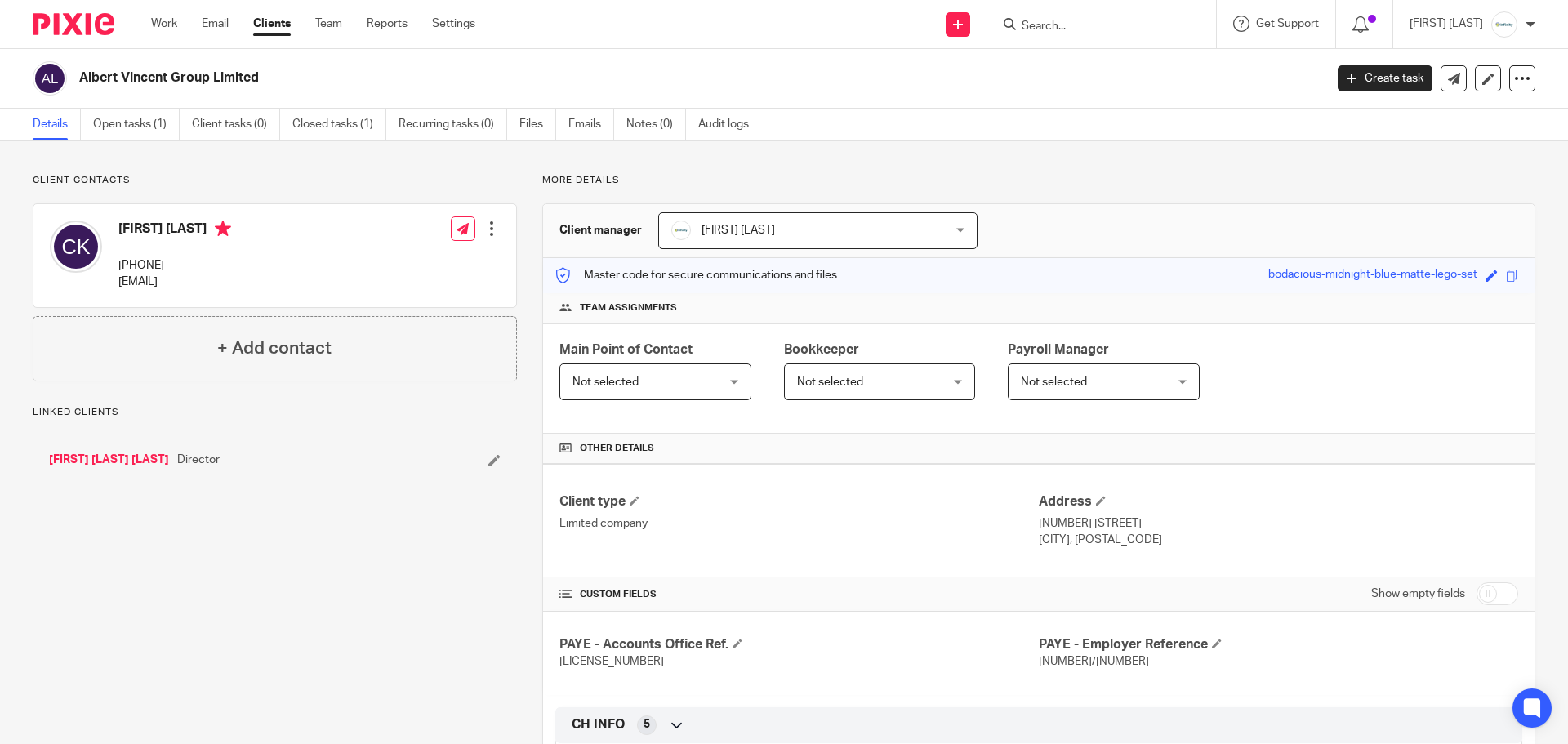 scroll, scrollTop: 0, scrollLeft: 0, axis: both 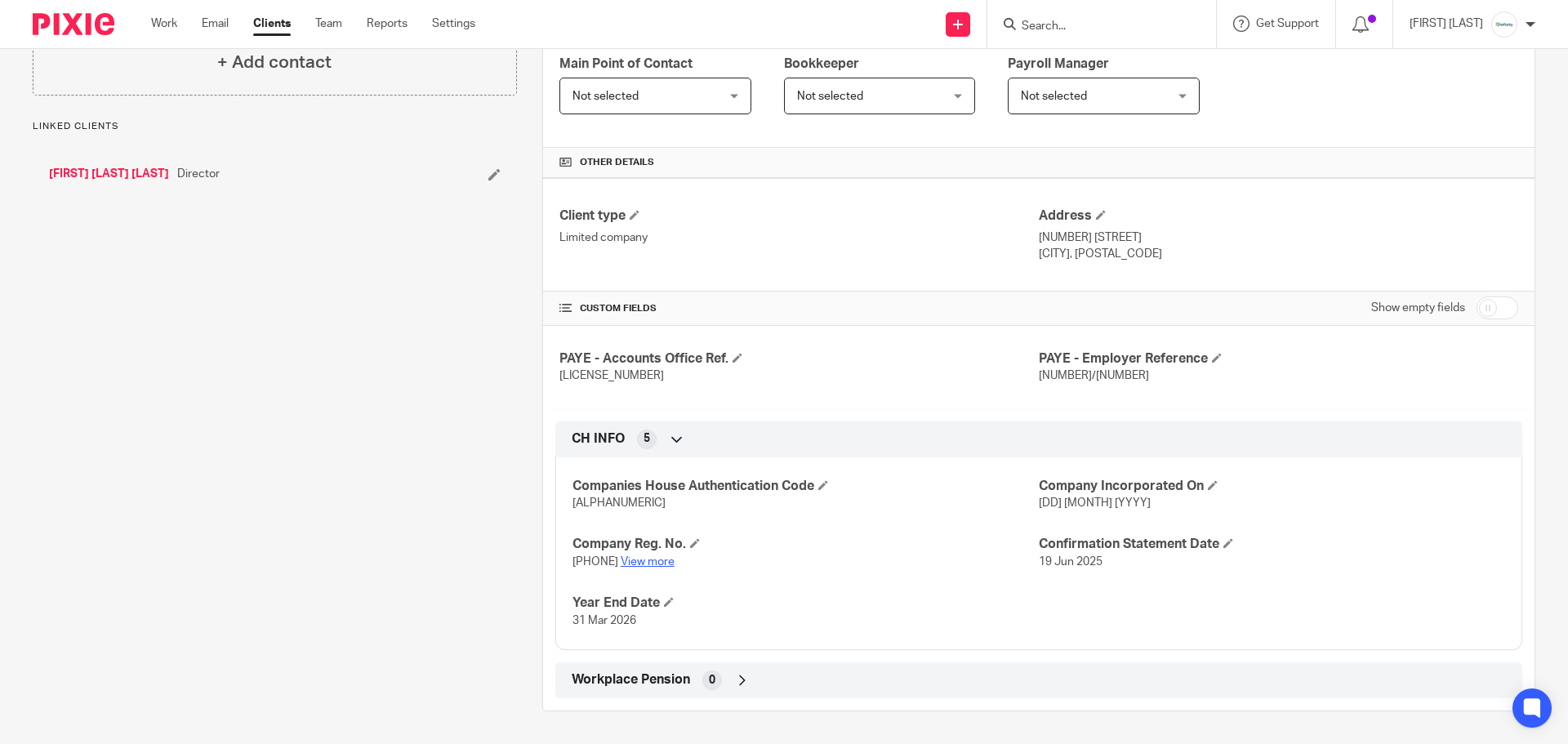 click on "View more" at bounding box center (648, 562) 